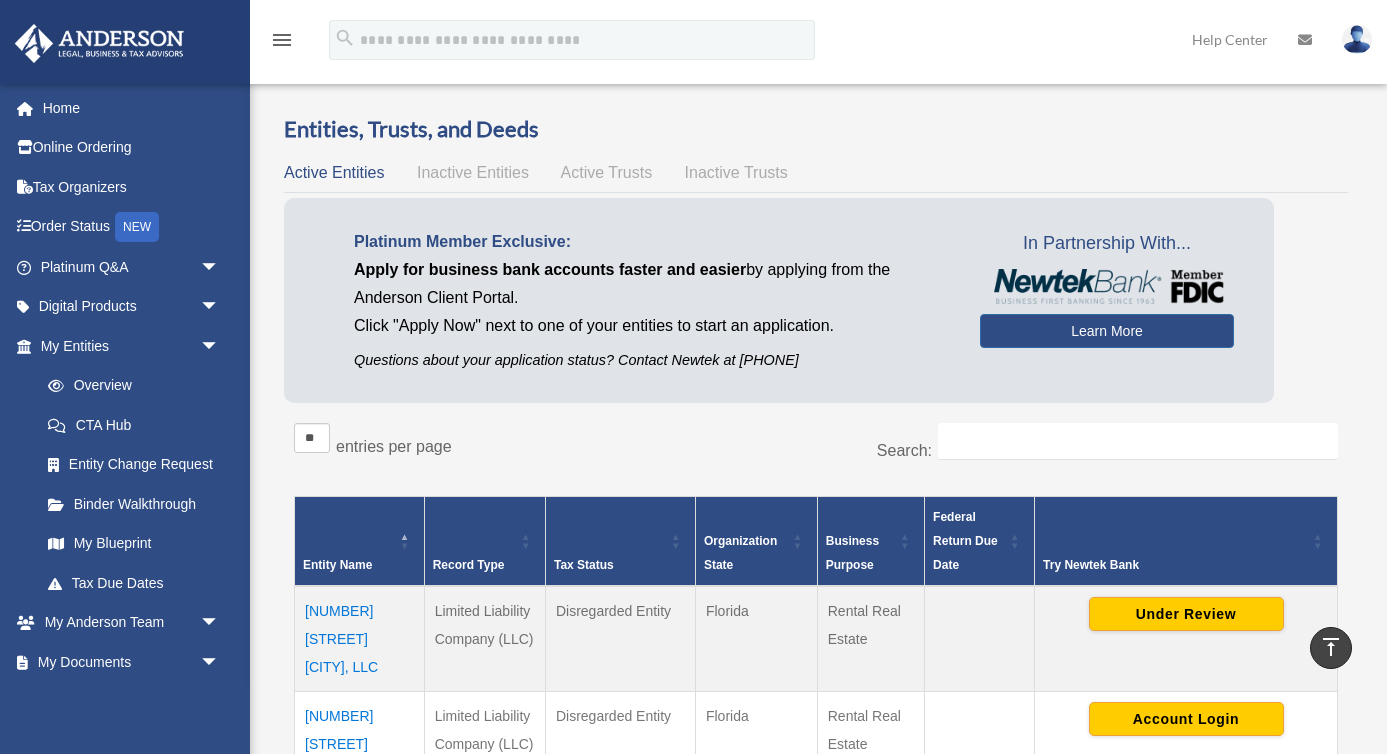 scroll, scrollTop: 582, scrollLeft: 0, axis: vertical 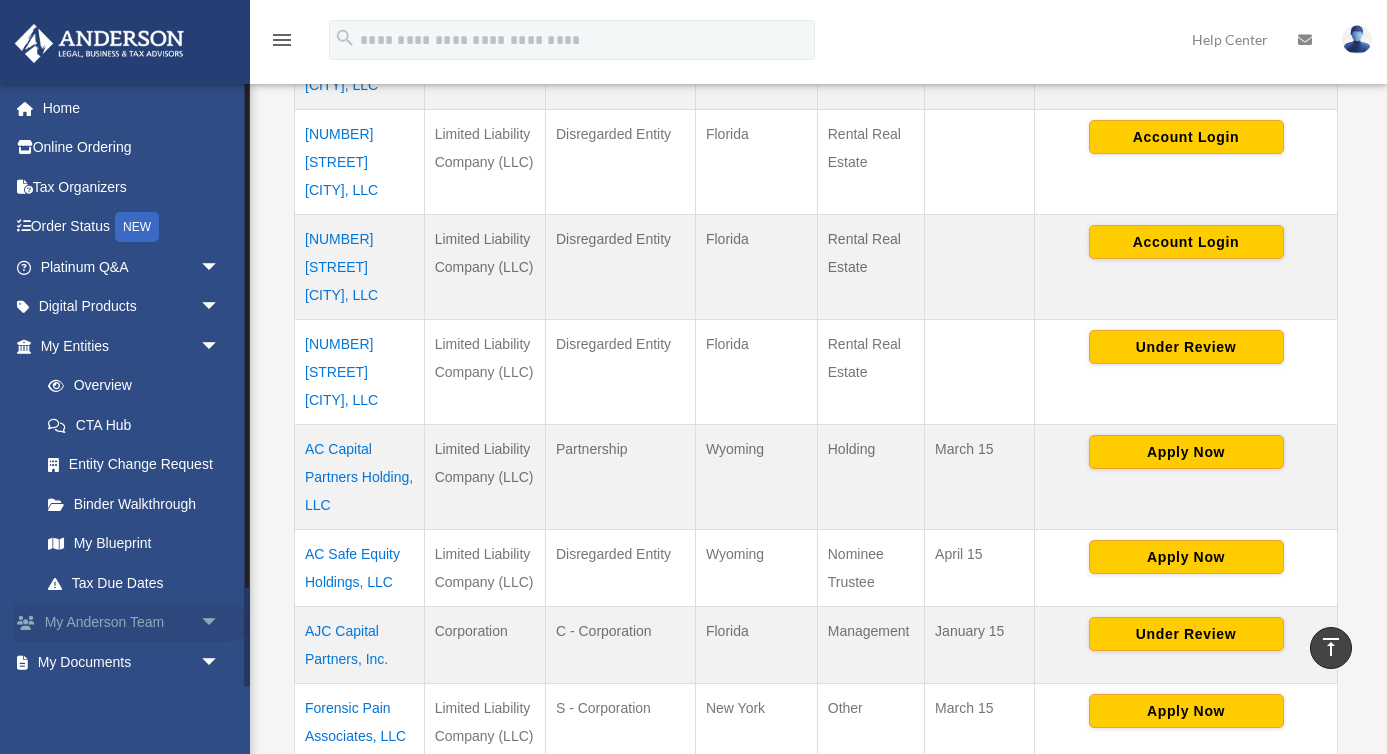 click on "arrow_drop_down" at bounding box center [220, 623] 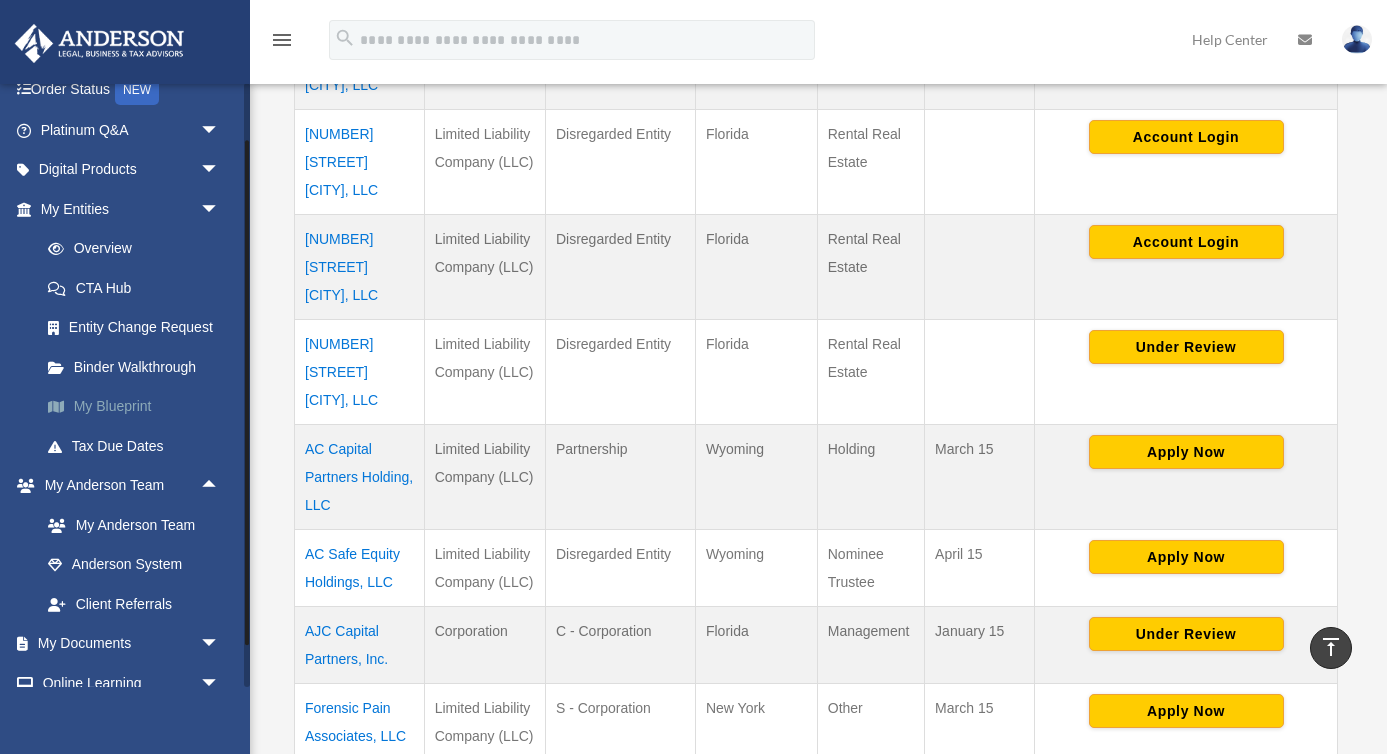 scroll, scrollTop: 0, scrollLeft: 0, axis: both 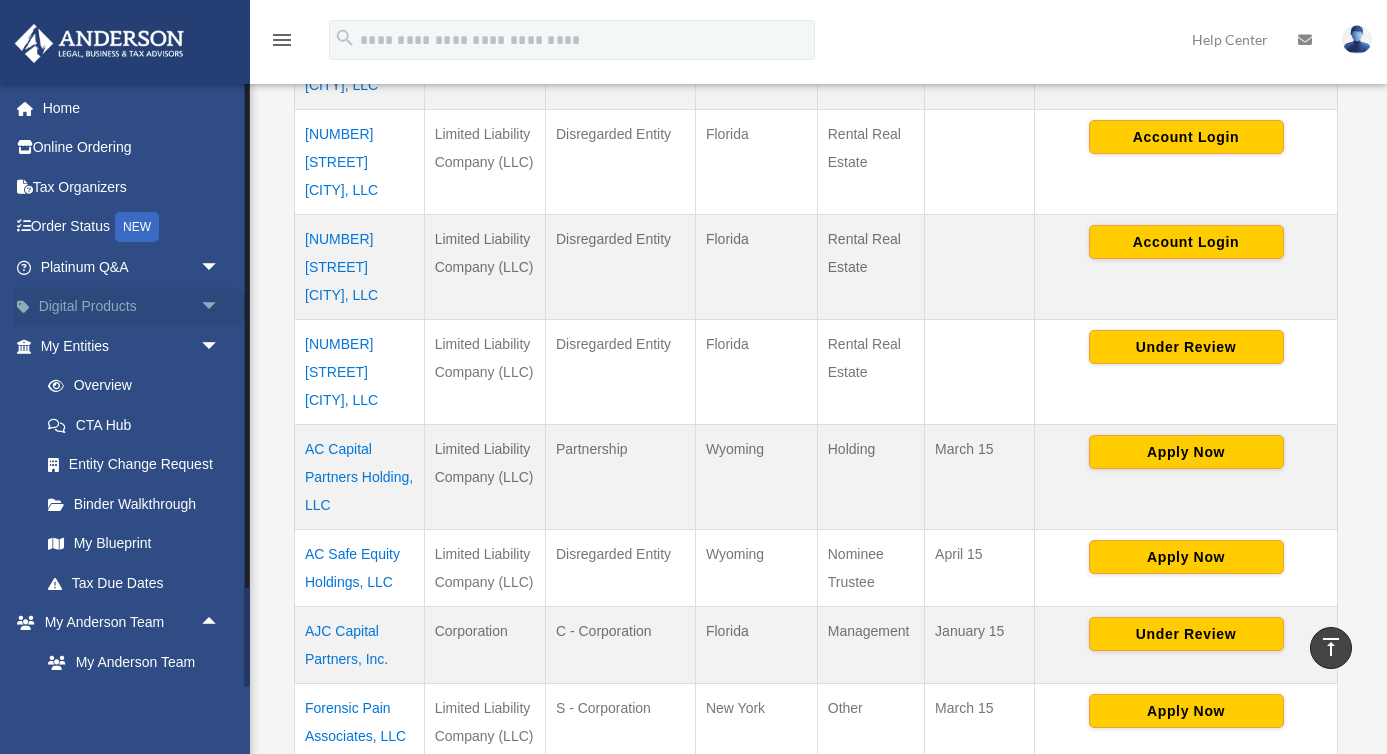 click on "arrow_drop_down" at bounding box center [220, 307] 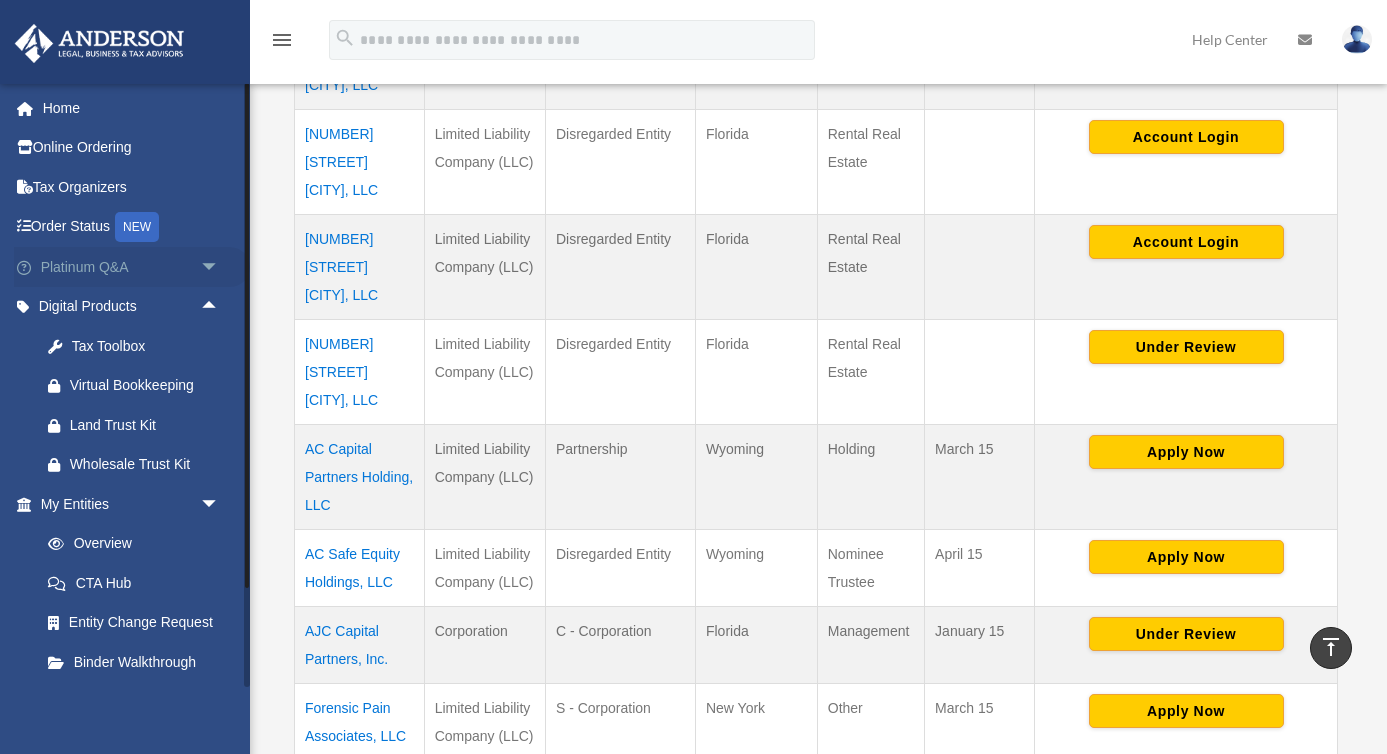 click on "arrow_drop_down" at bounding box center (220, 267) 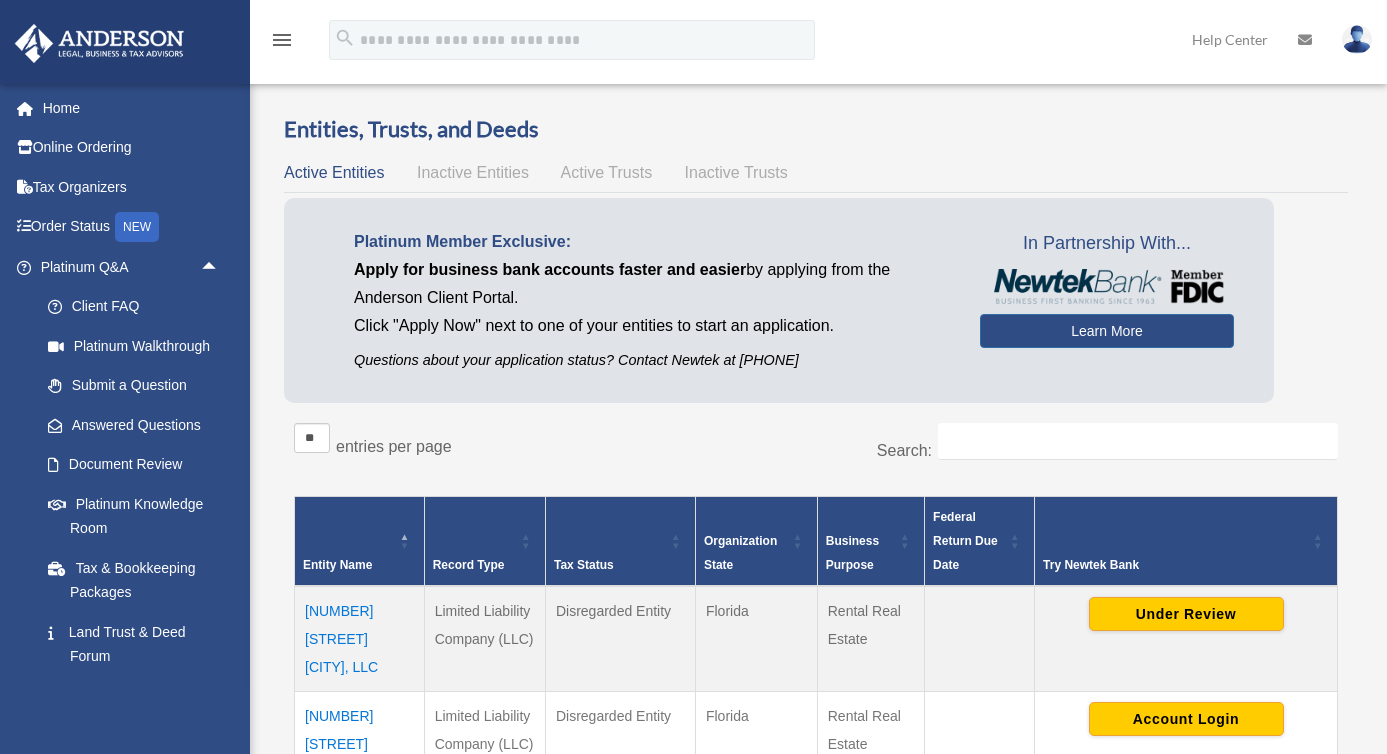 scroll, scrollTop: 2, scrollLeft: 0, axis: vertical 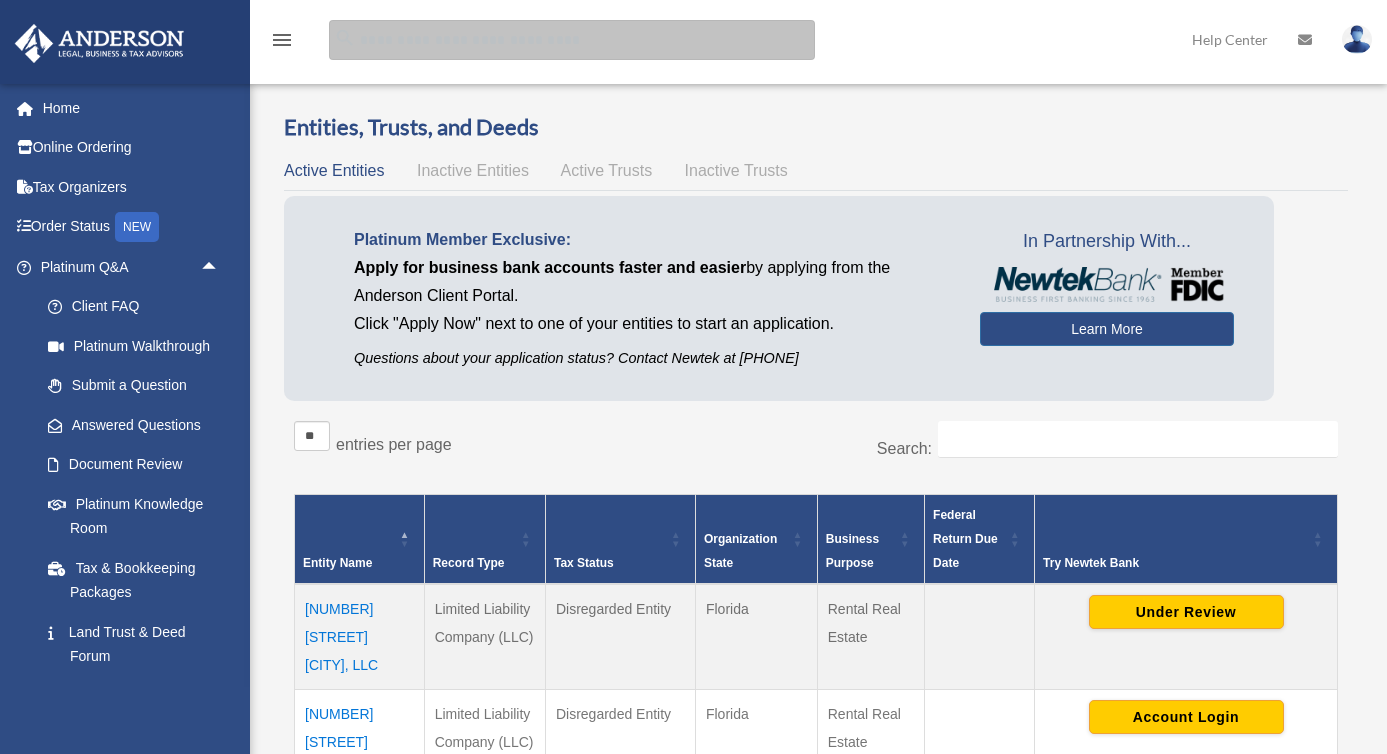 click at bounding box center [572, 40] 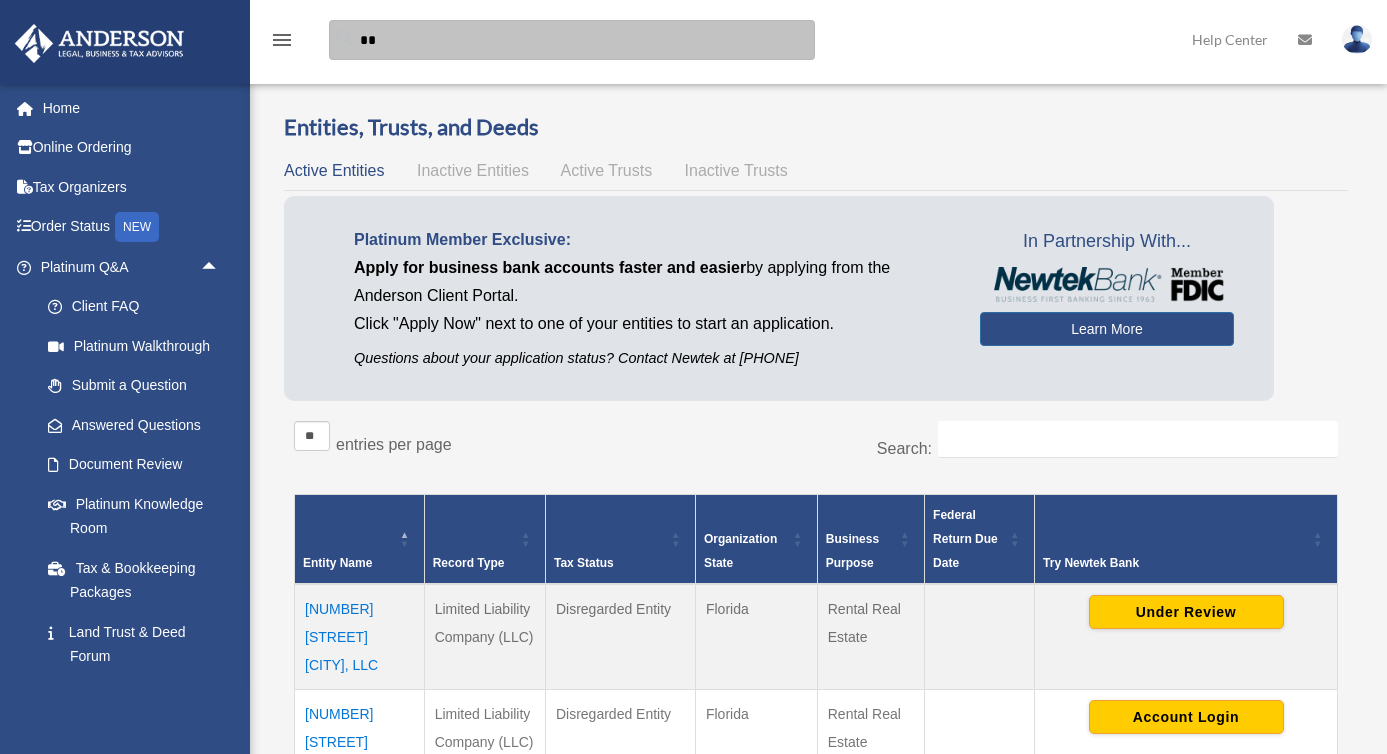 type on "*" 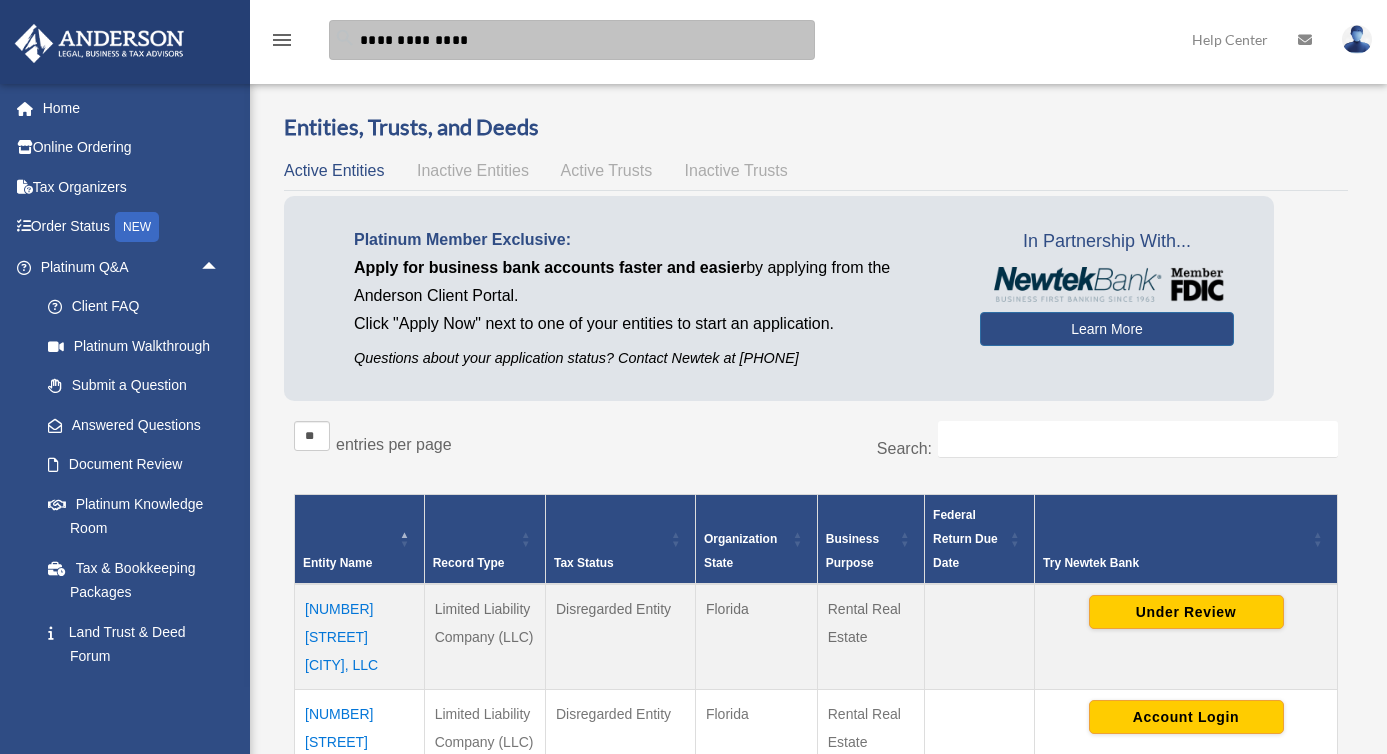 type on "**********" 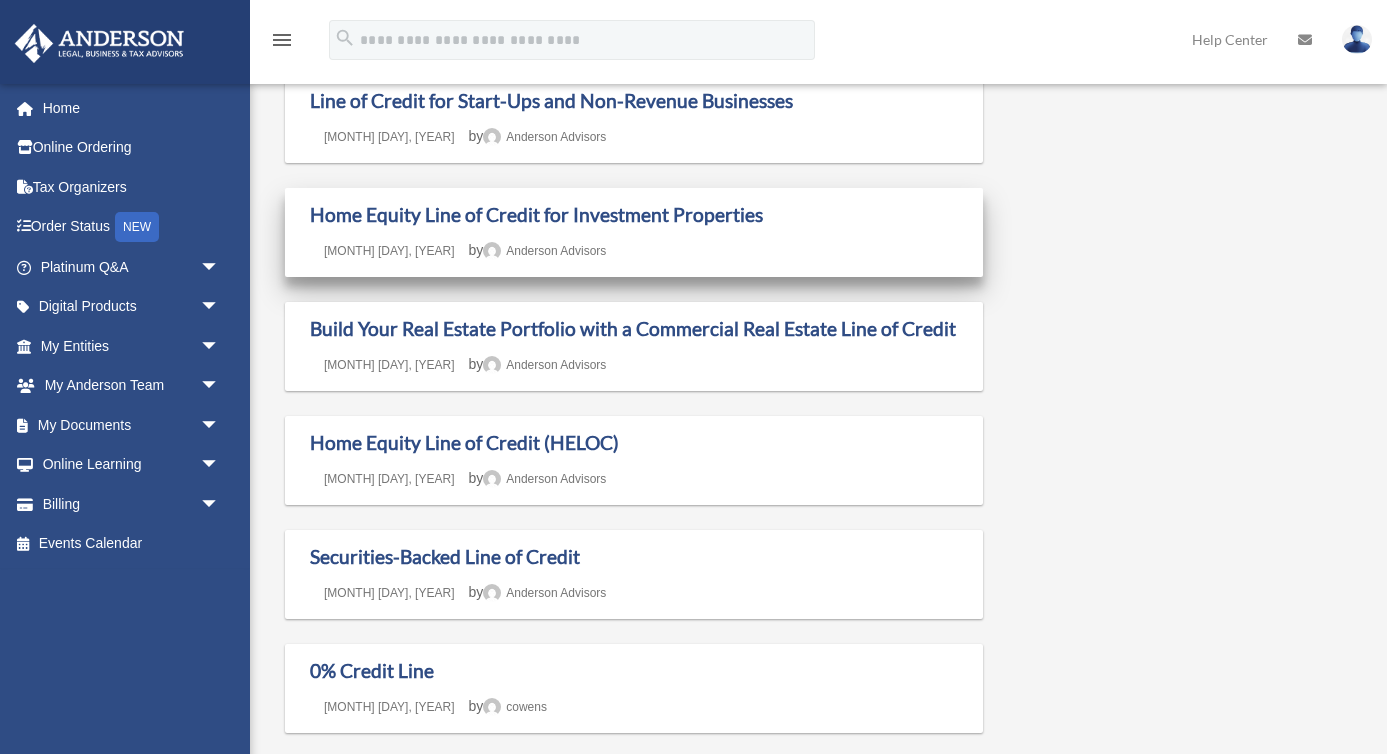 scroll, scrollTop: 149, scrollLeft: 0, axis: vertical 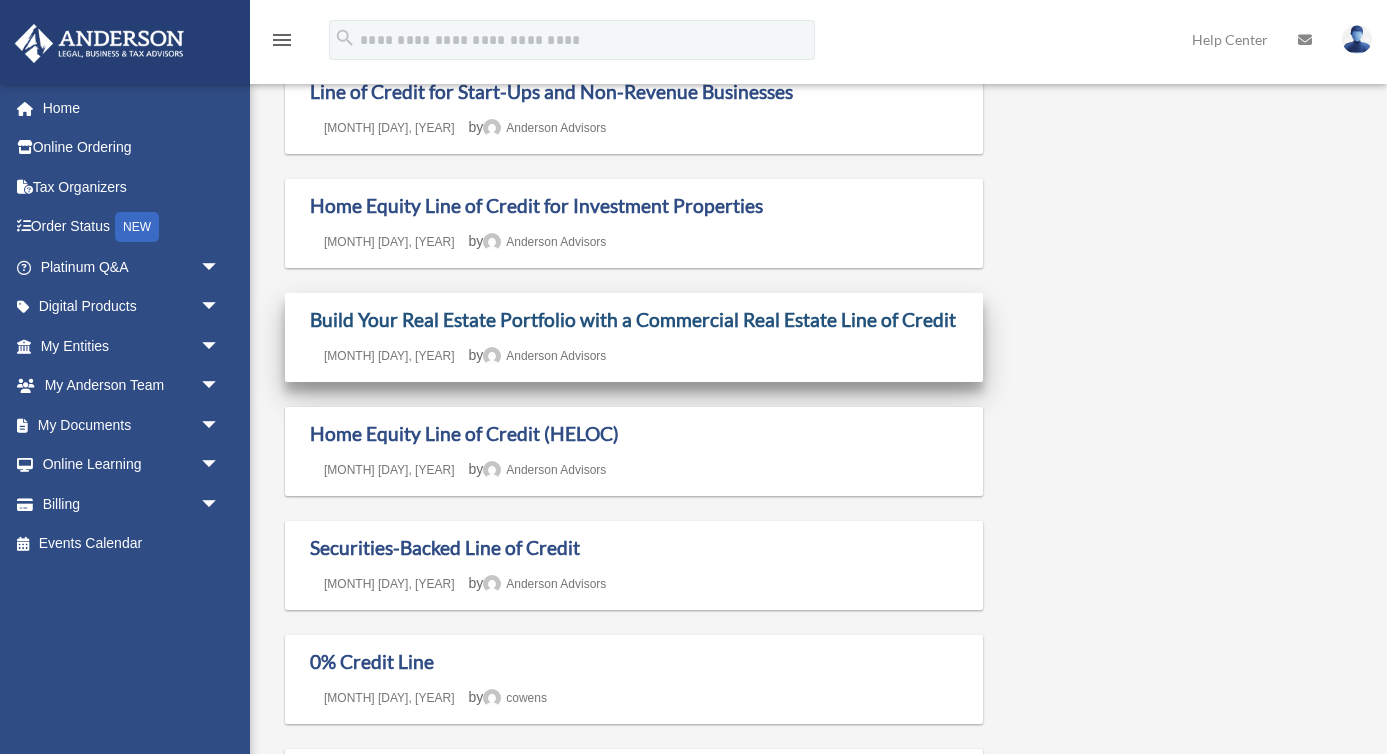 click on "Build Your Real Estate Portfolio with a Commercial Real Estate Line of Credit" at bounding box center (633, 319) 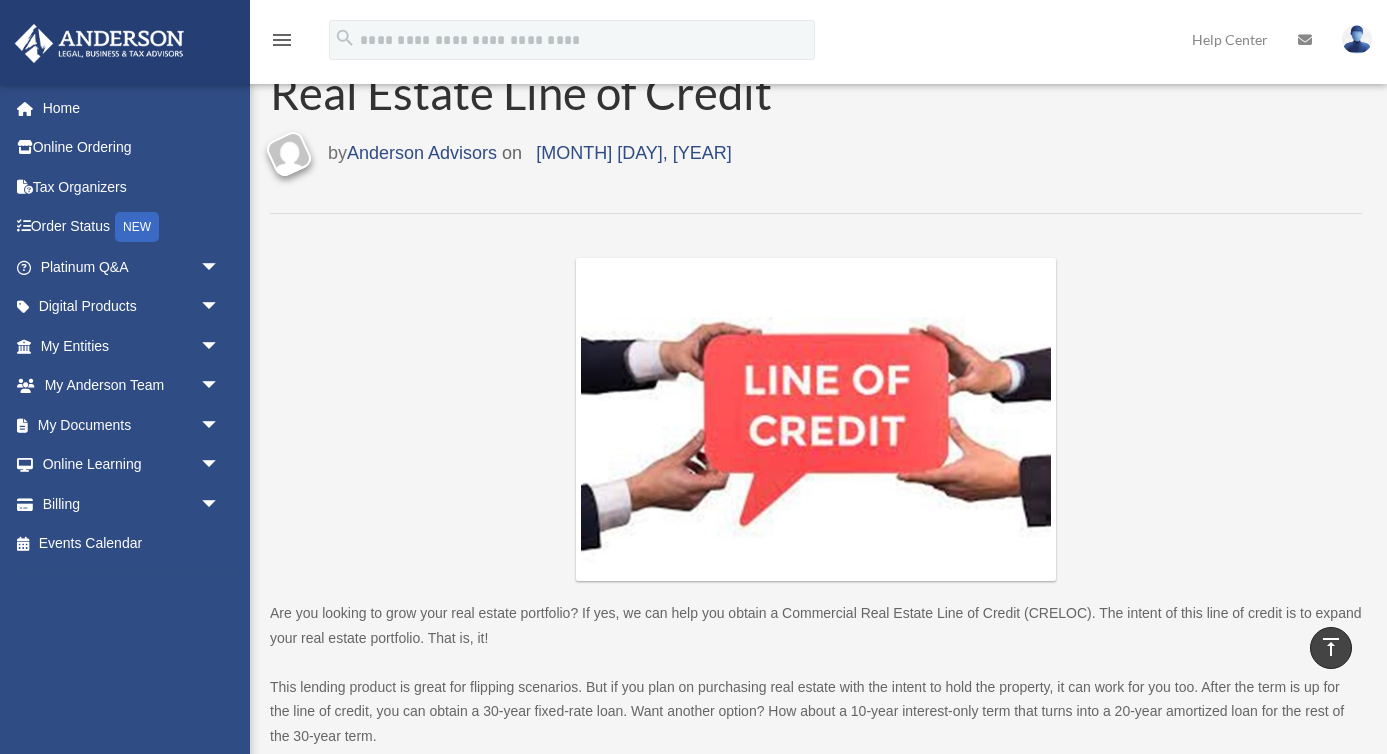 scroll, scrollTop: 0, scrollLeft: 0, axis: both 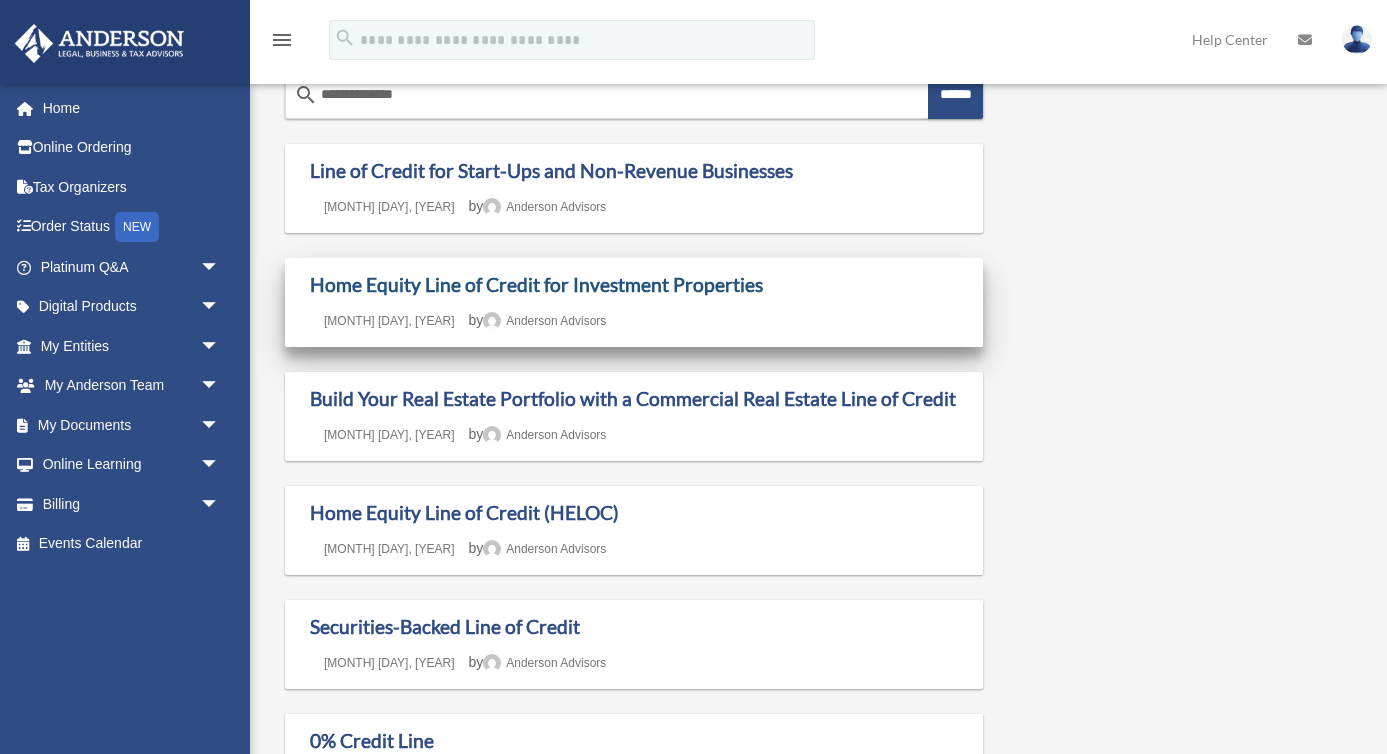 click on "Home Equity Line of Credit for Investment Properties" at bounding box center [536, 284] 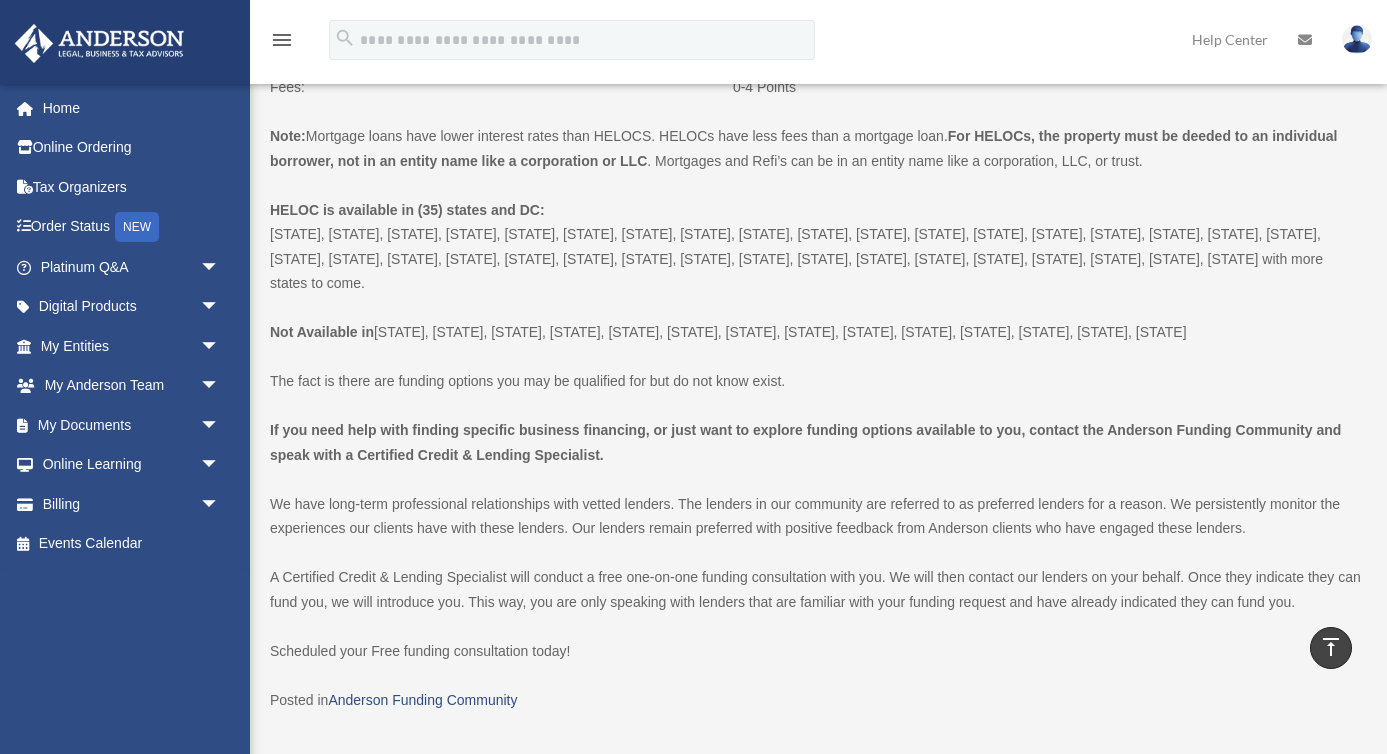 scroll, scrollTop: 1072, scrollLeft: 0, axis: vertical 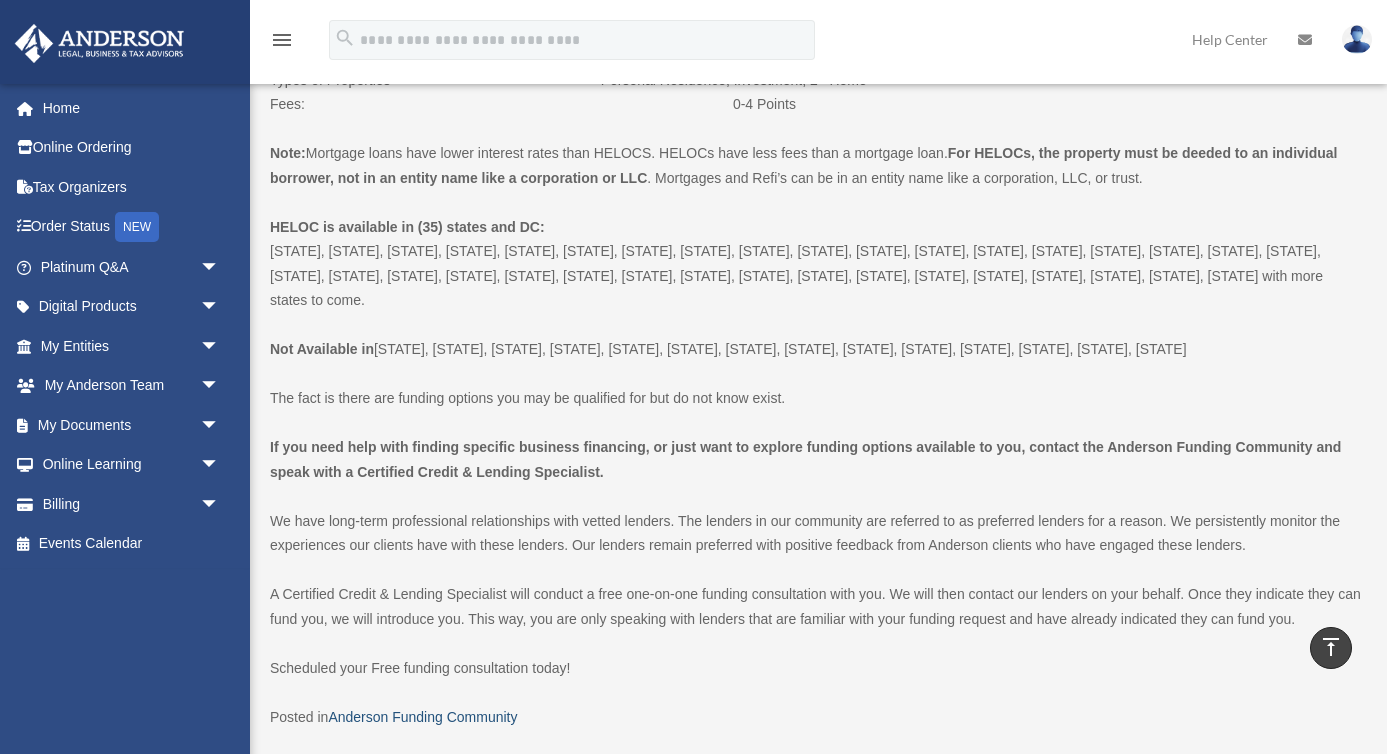 click on "Anderson Funding Community" at bounding box center [422, 717] 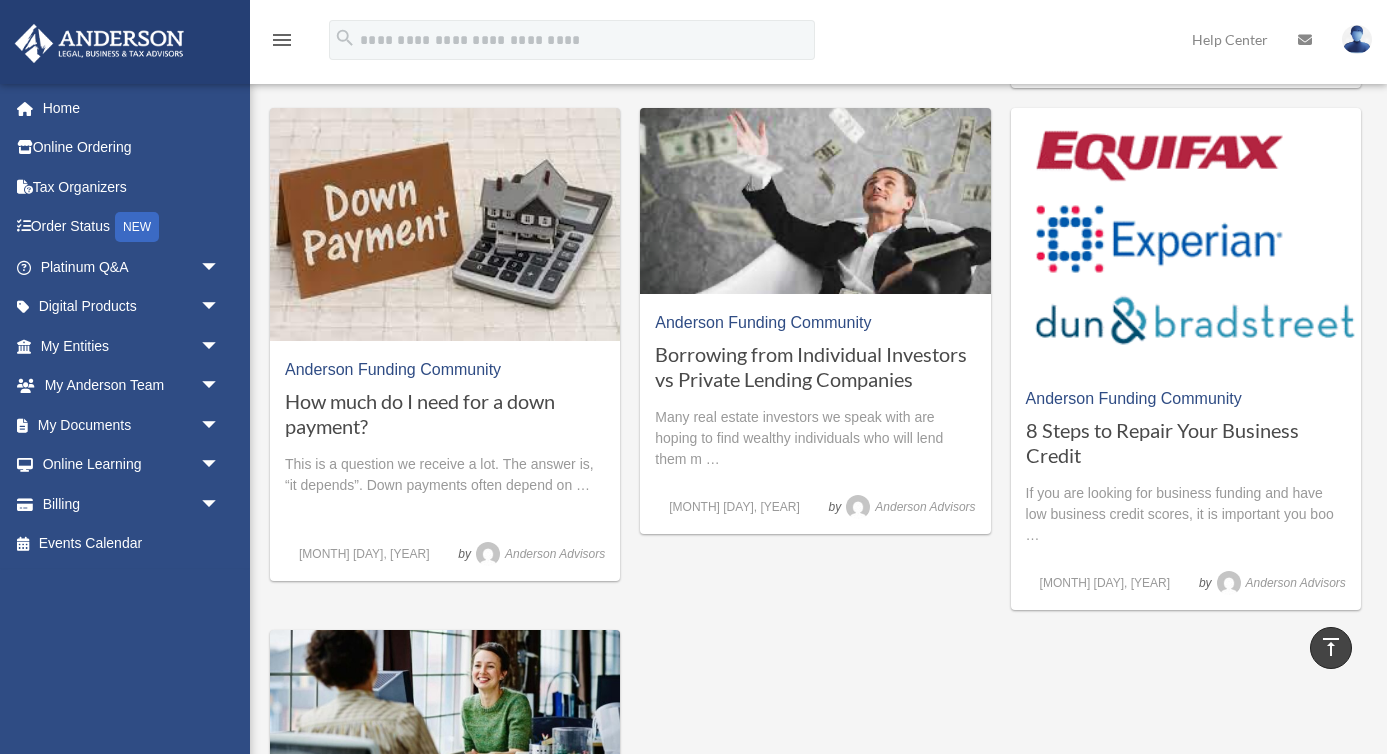 scroll, scrollTop: 1957, scrollLeft: 0, axis: vertical 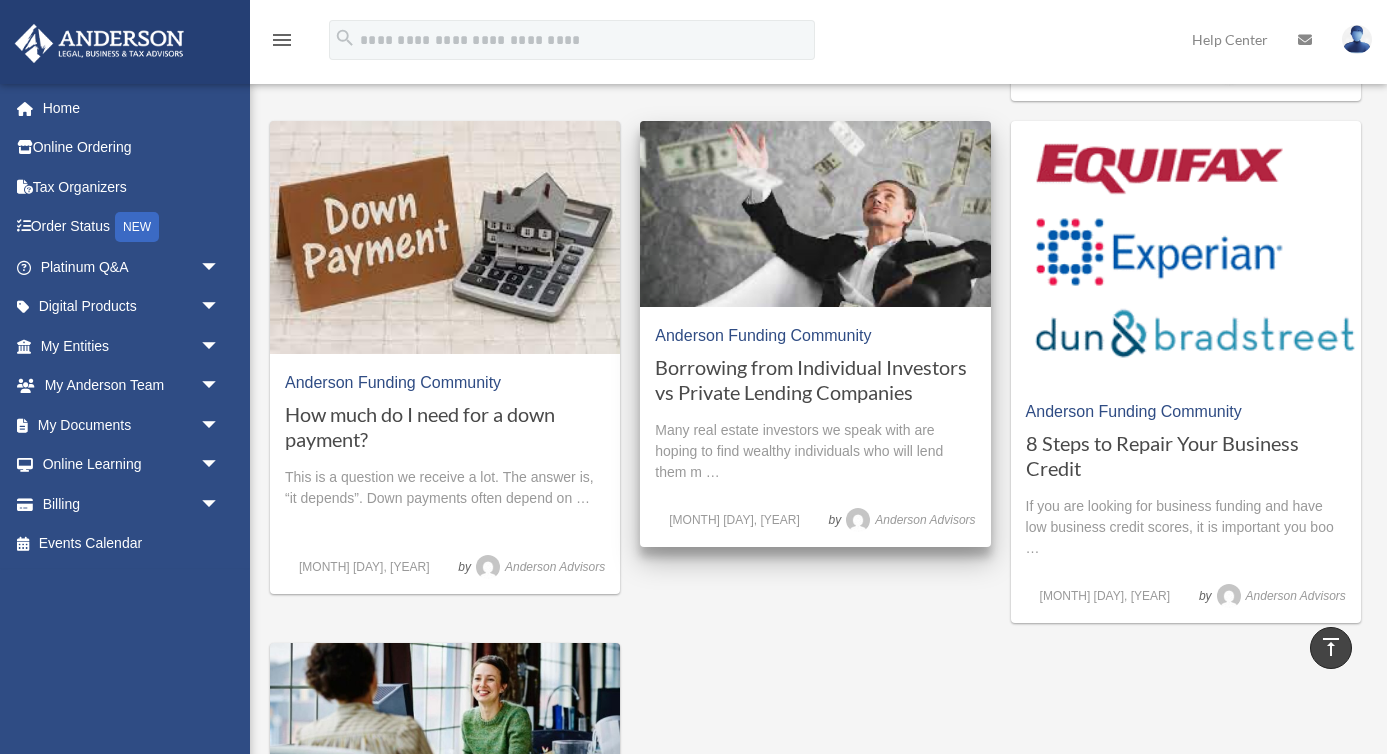 click on "Borrowing from Individual Investors vs Private Lending Companies" at bounding box center (815, 380) 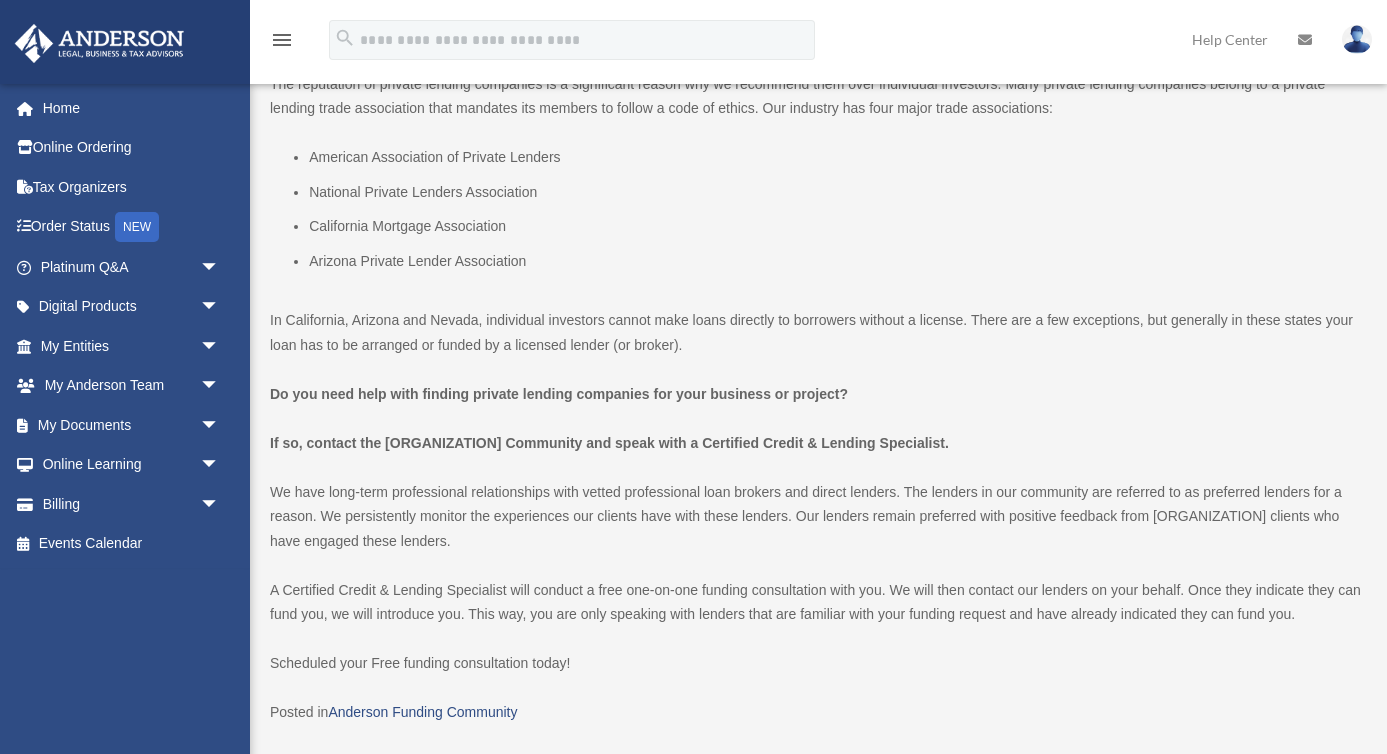 scroll, scrollTop: 2812, scrollLeft: 0, axis: vertical 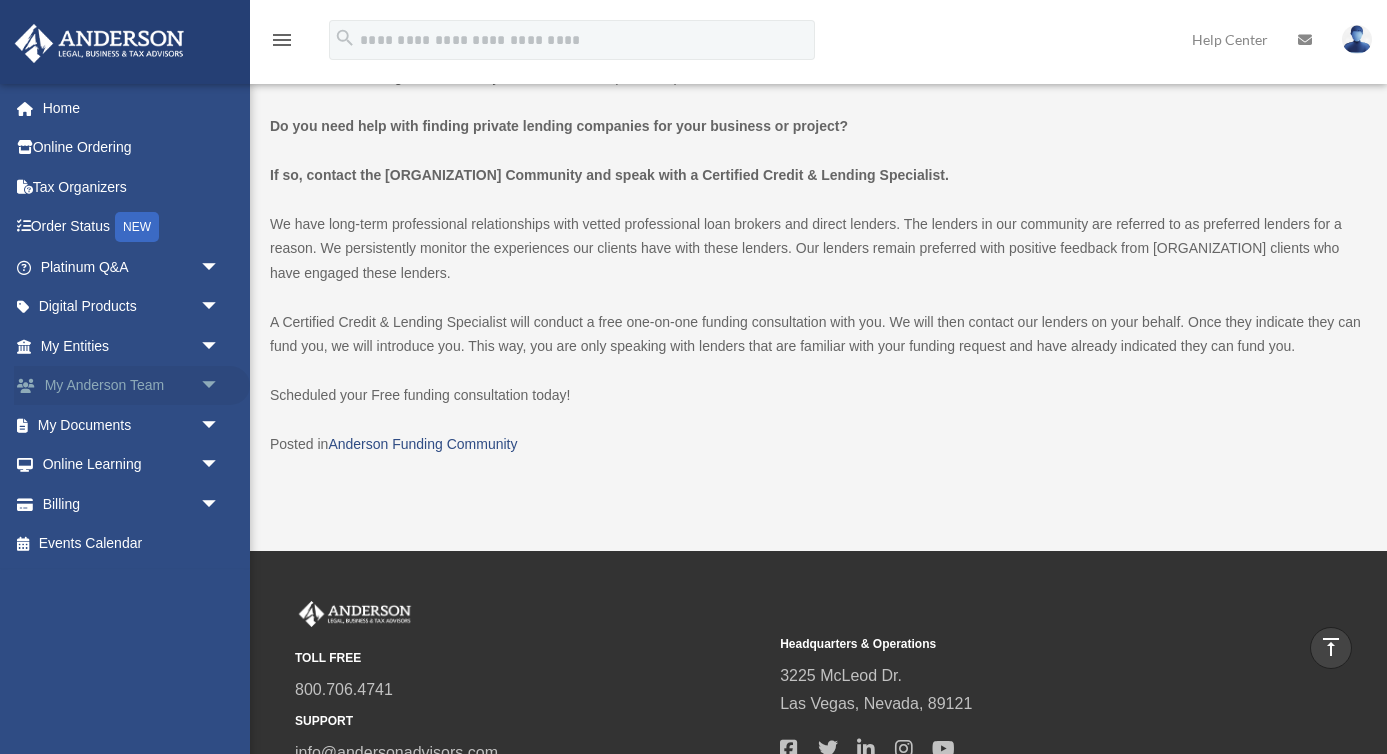 click on "arrow_drop_down" at bounding box center (220, 386) 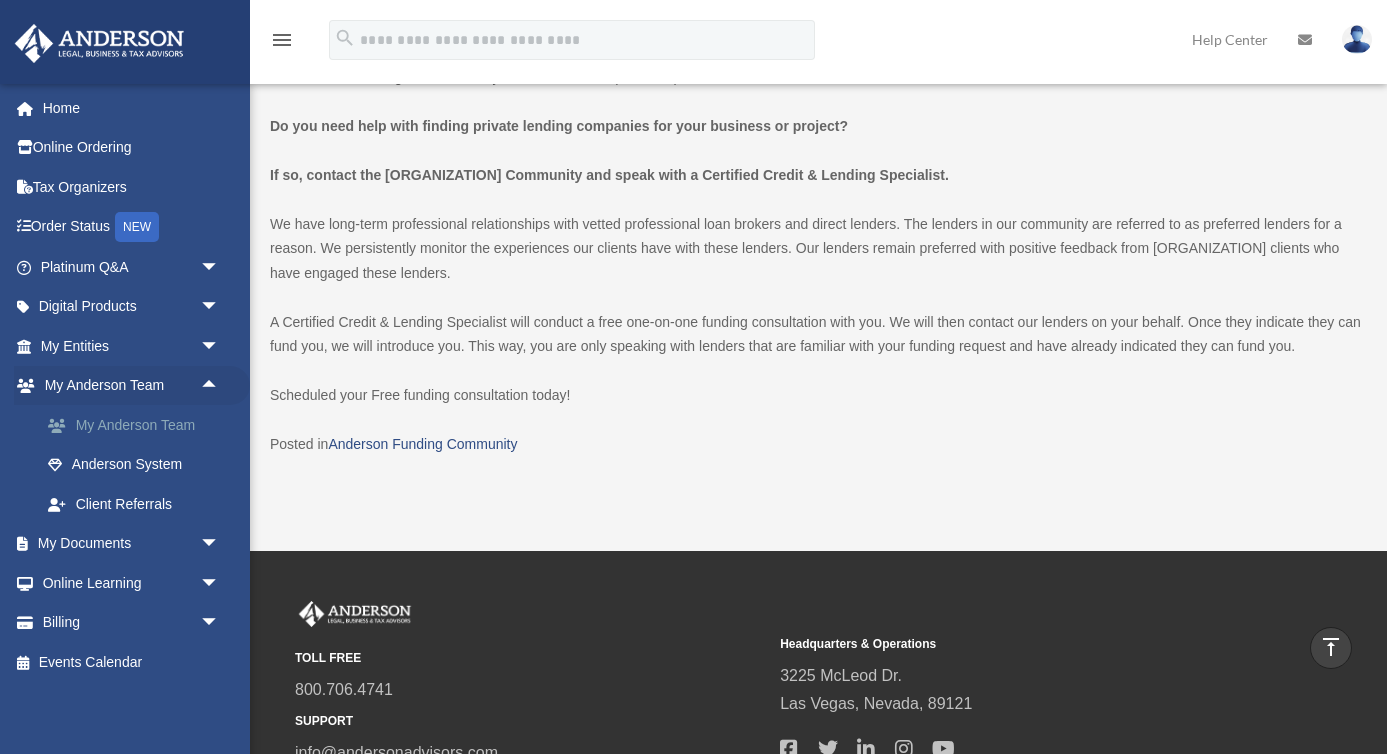 click on "My Anderson Team" at bounding box center [139, 425] 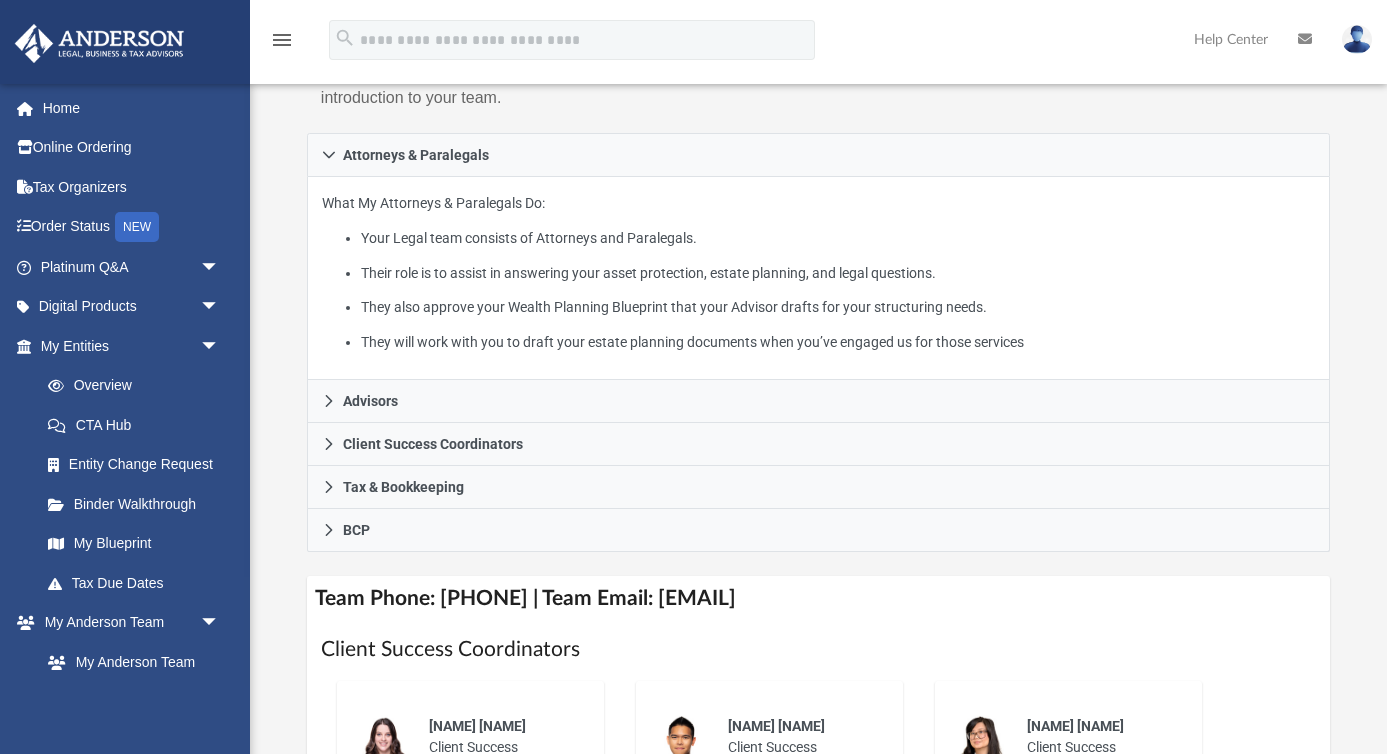 scroll, scrollTop: 367, scrollLeft: 0, axis: vertical 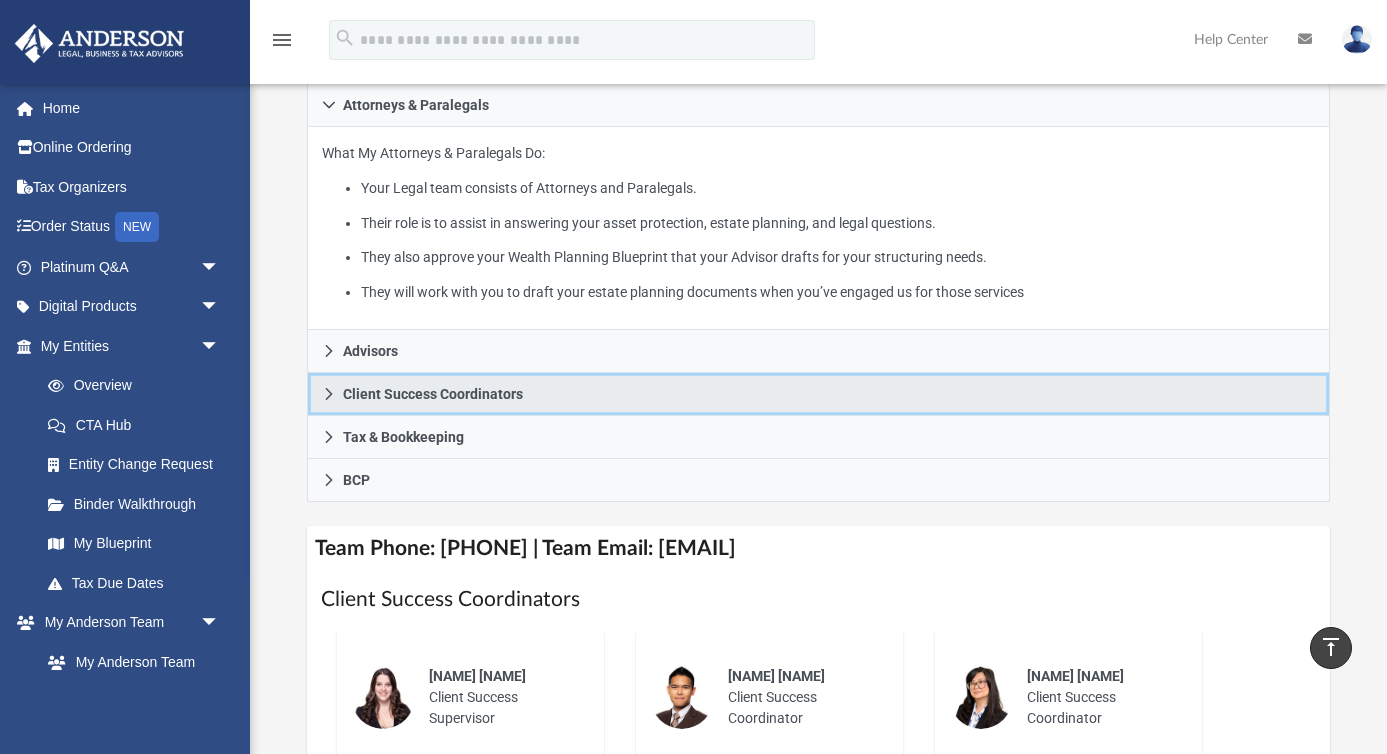 click on "Client Success Coordinators" at bounding box center (818, 394) 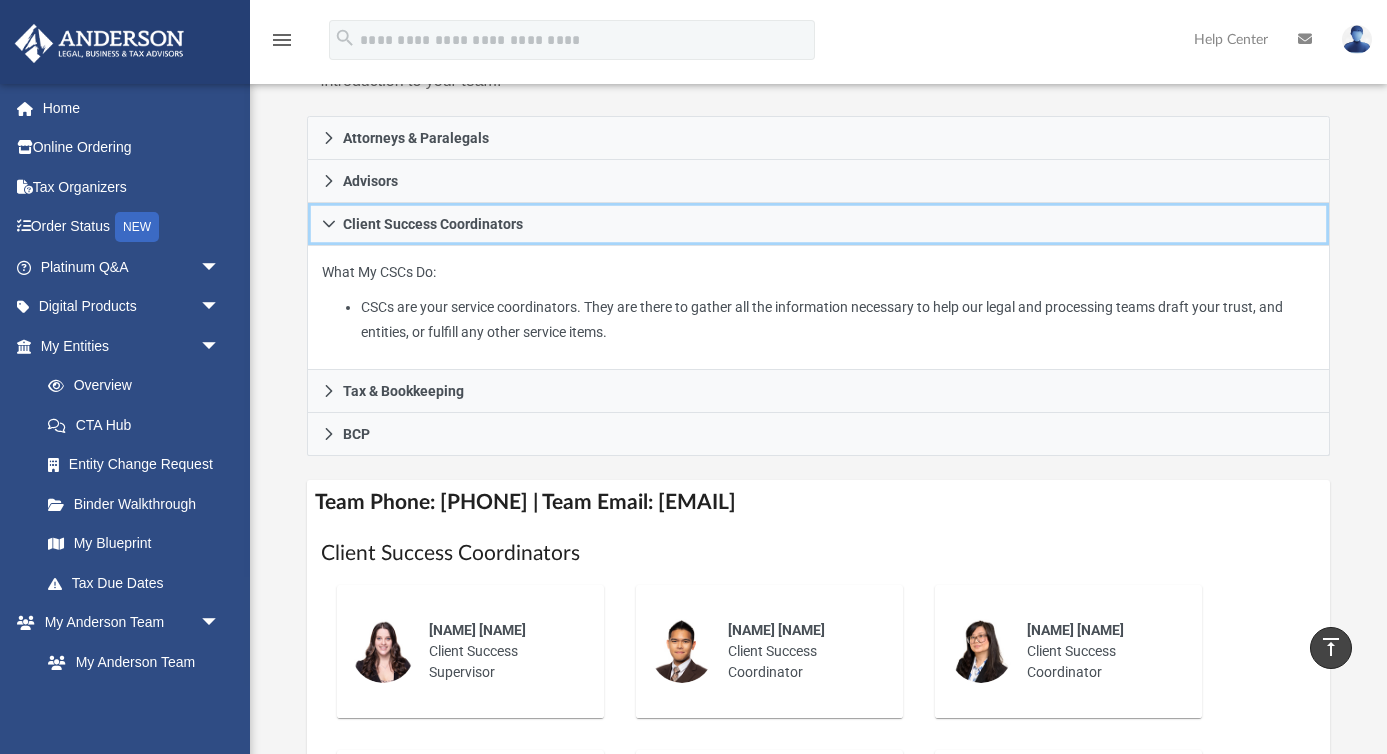 scroll, scrollTop: 298, scrollLeft: 0, axis: vertical 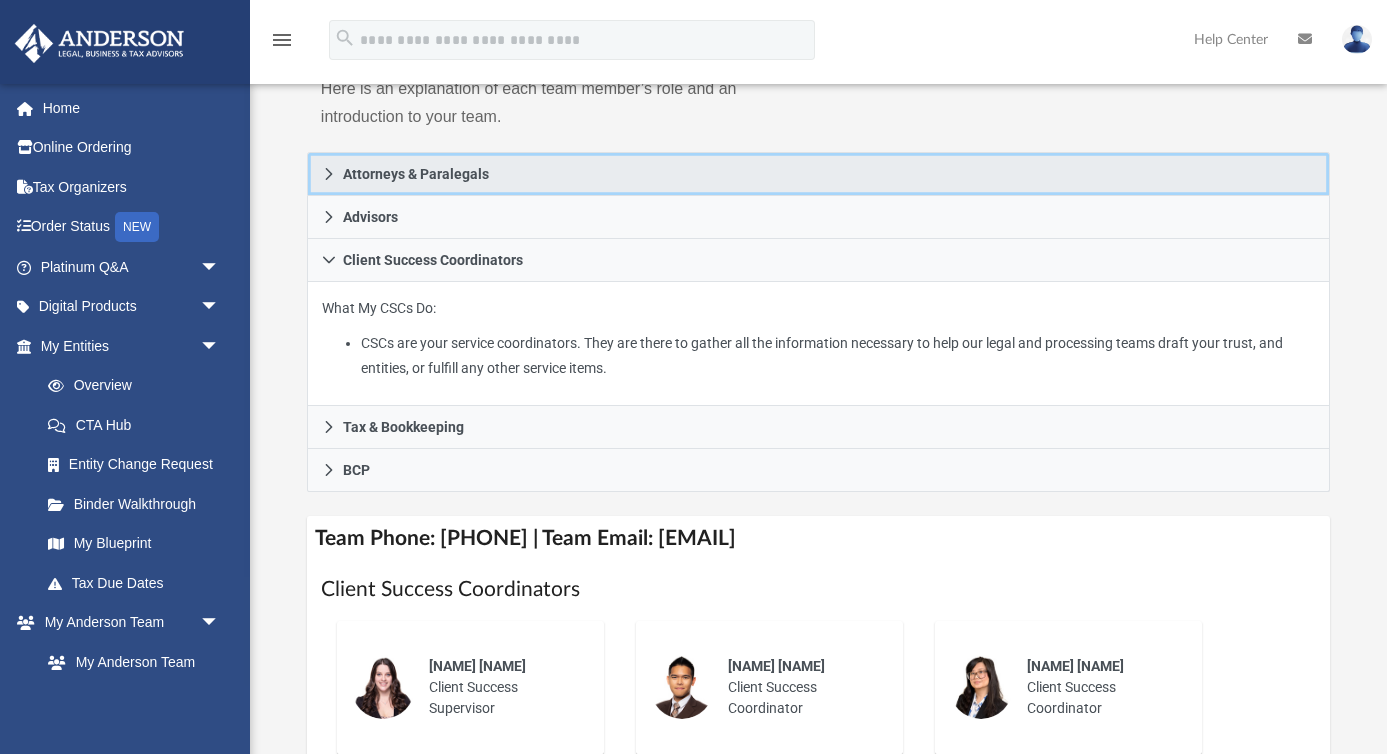 click on "Attorneys & Paralegals" at bounding box center [416, 174] 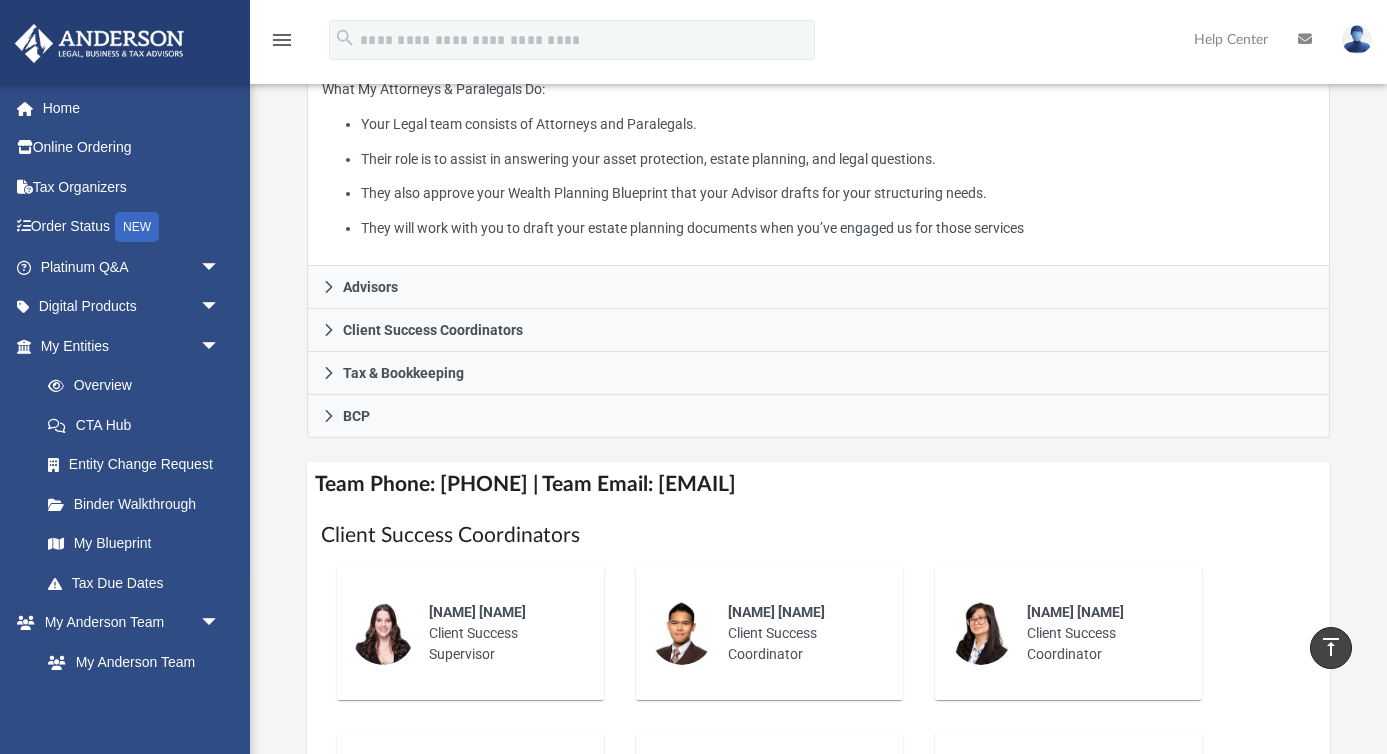 scroll, scrollTop: 459, scrollLeft: 0, axis: vertical 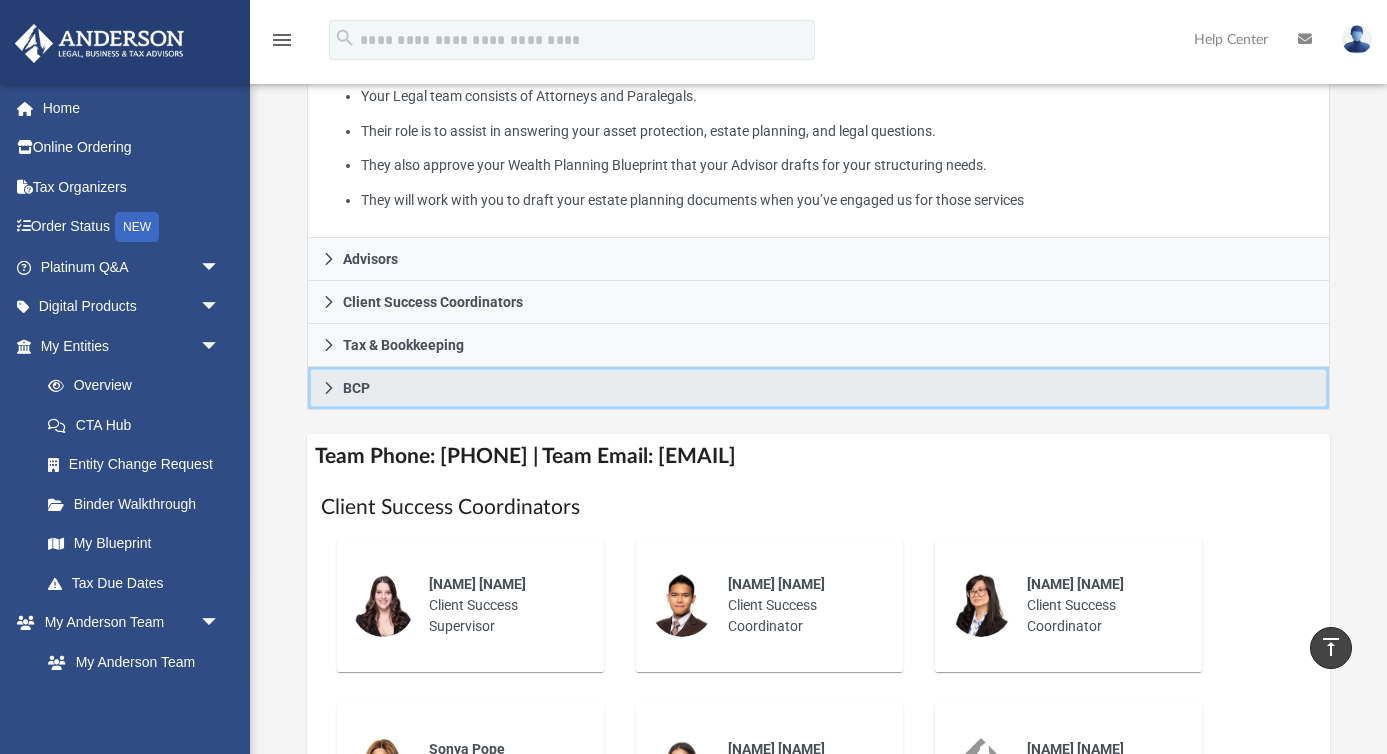 click on "BCP" at bounding box center (356, 388) 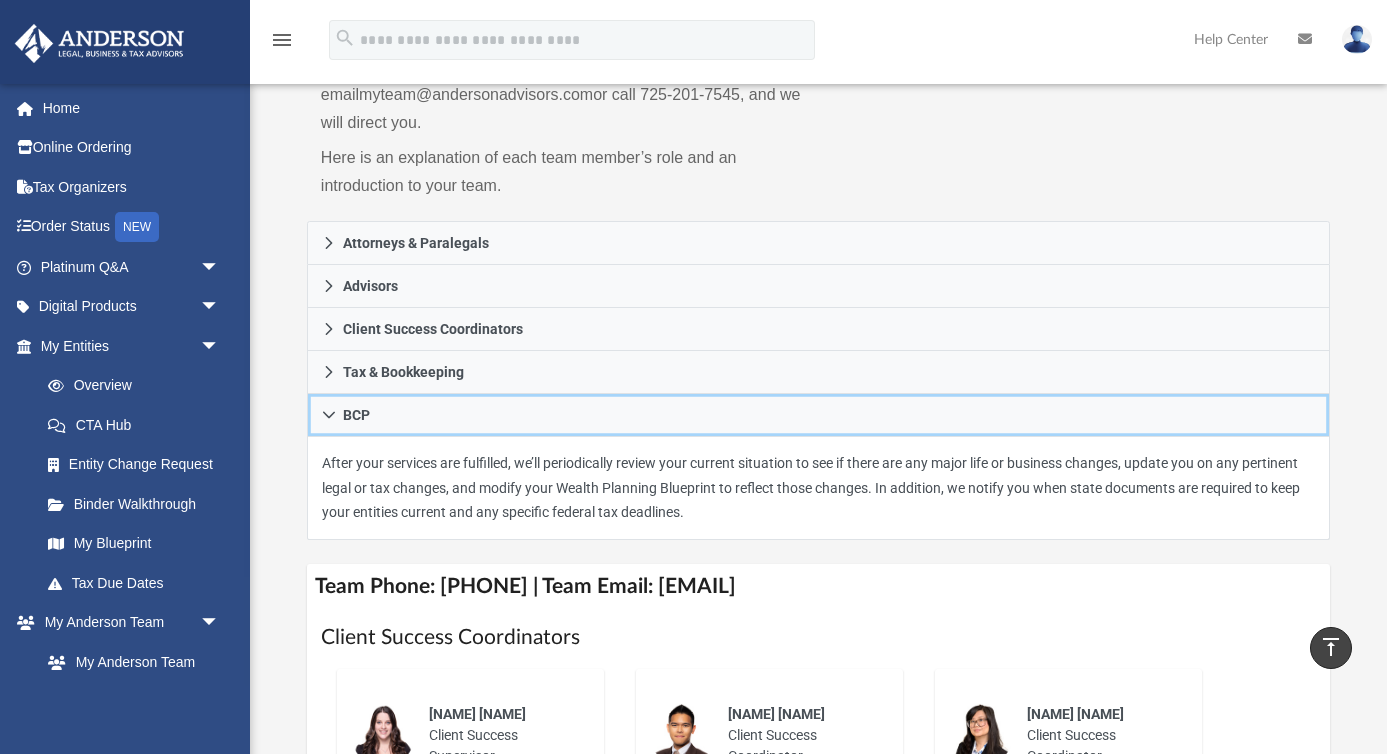 scroll, scrollTop: 0, scrollLeft: 0, axis: both 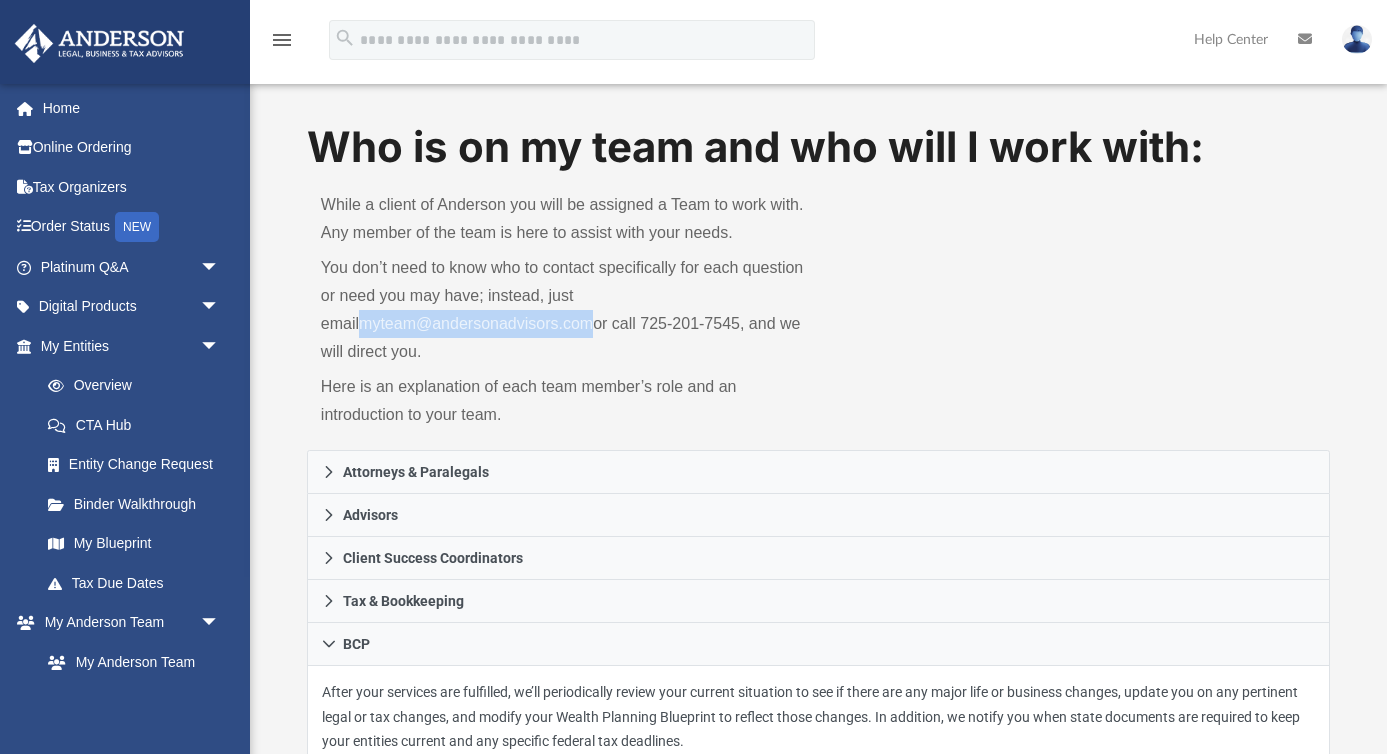 drag, startPoint x: 556, startPoint y: 324, endPoint x: 324, endPoint y: 335, distance: 232.26064 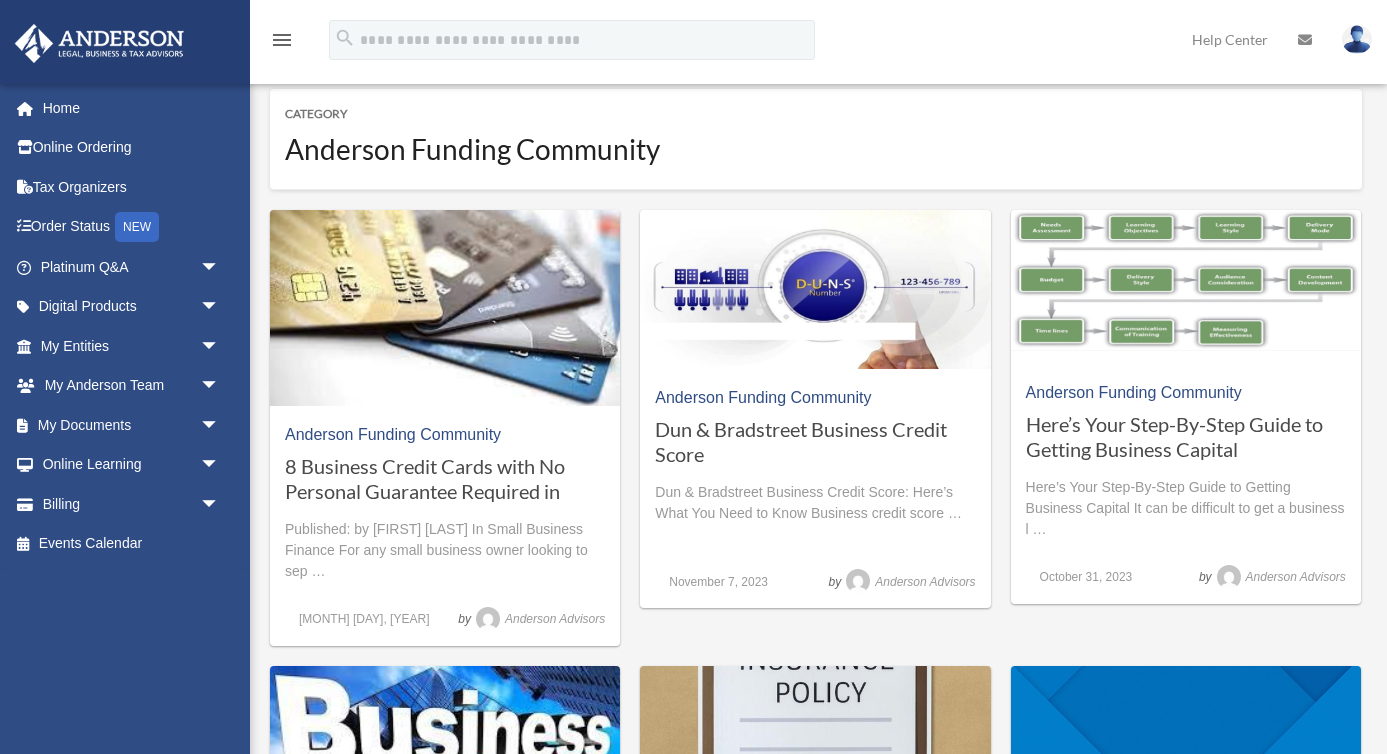 scroll, scrollTop: 1957, scrollLeft: 0, axis: vertical 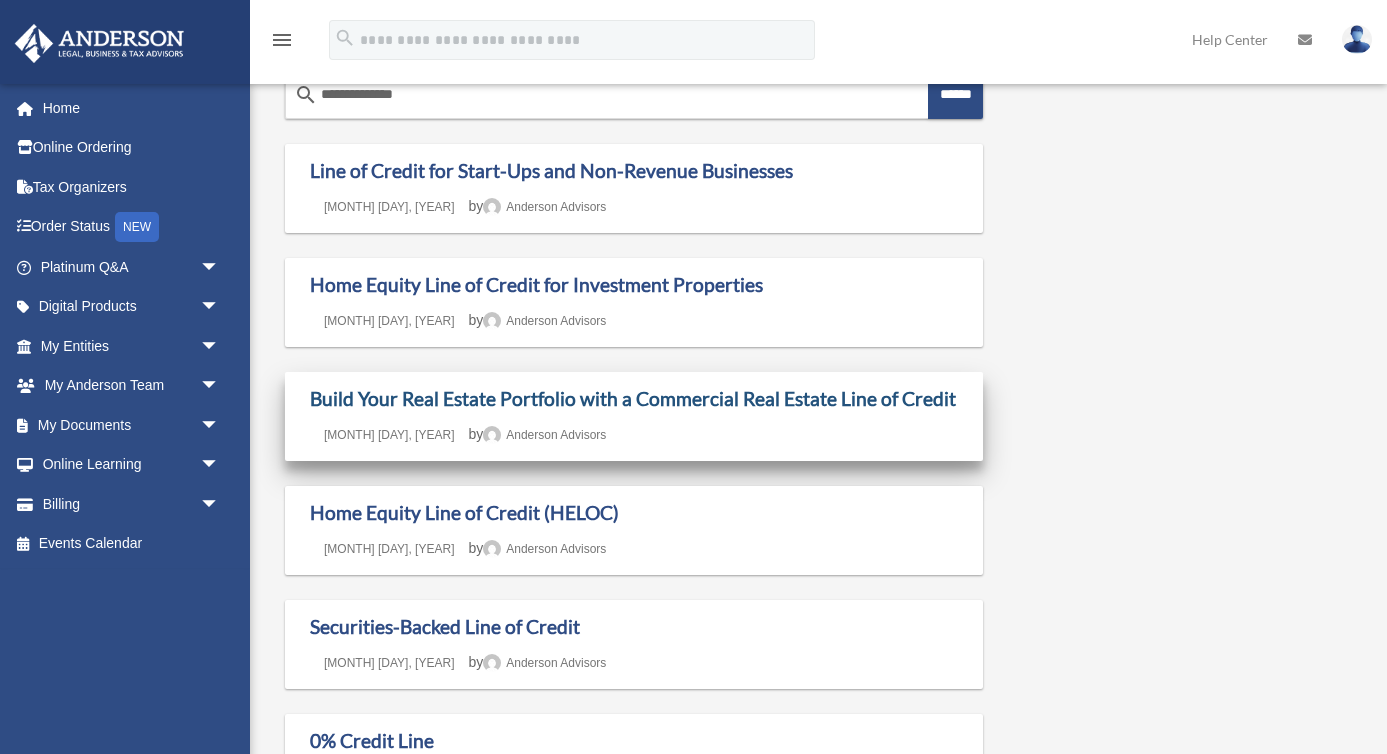 click on "Build Your Real Estate Portfolio with a Commercial Real Estate Line of Credit" at bounding box center (633, 398) 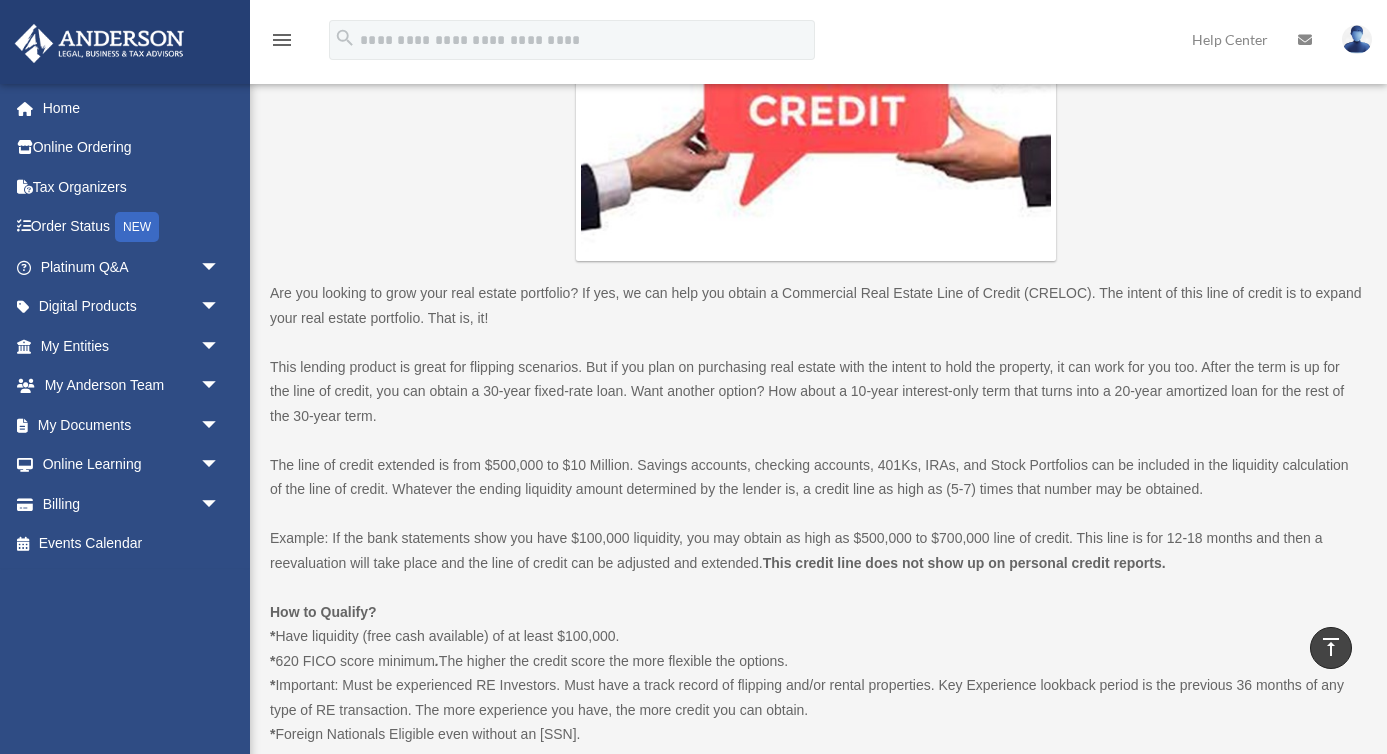scroll, scrollTop: 416, scrollLeft: 0, axis: vertical 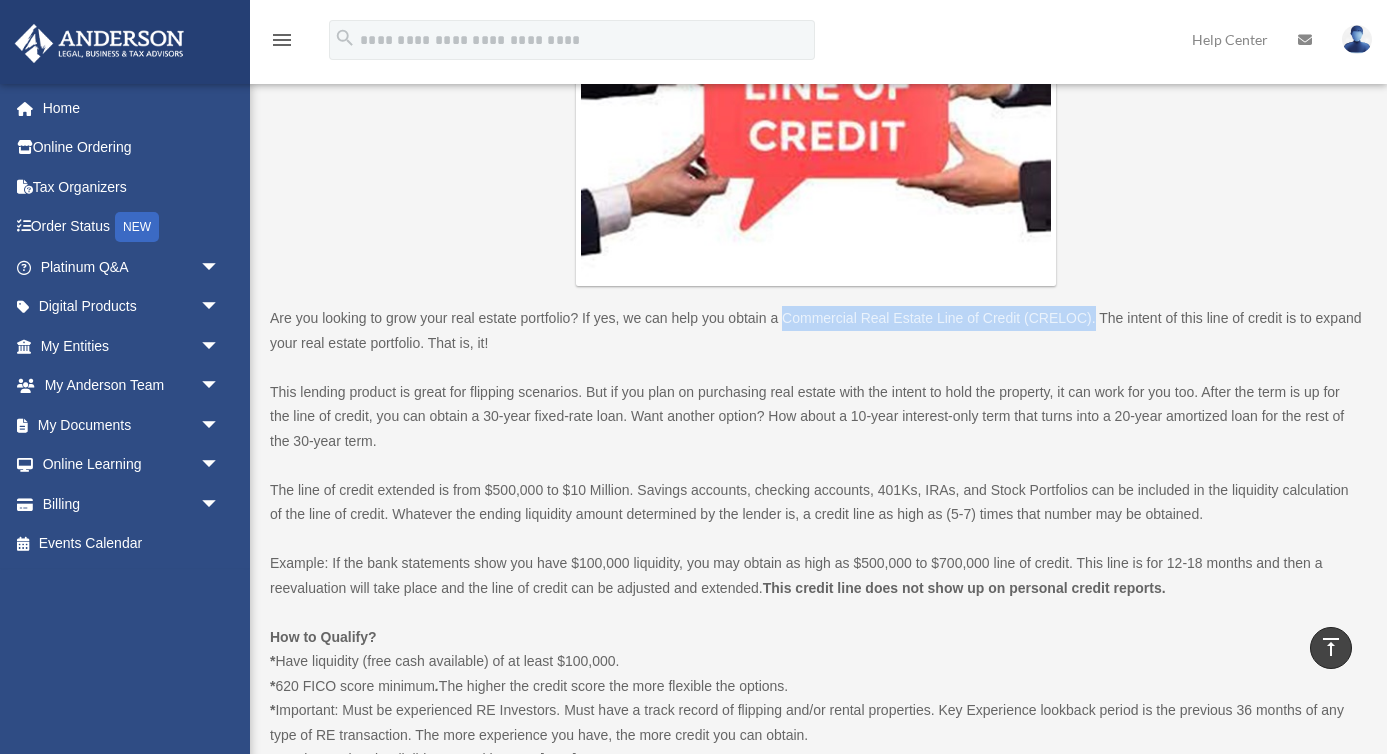 drag, startPoint x: 1094, startPoint y: 314, endPoint x: 789, endPoint y: 322, distance: 305.1049 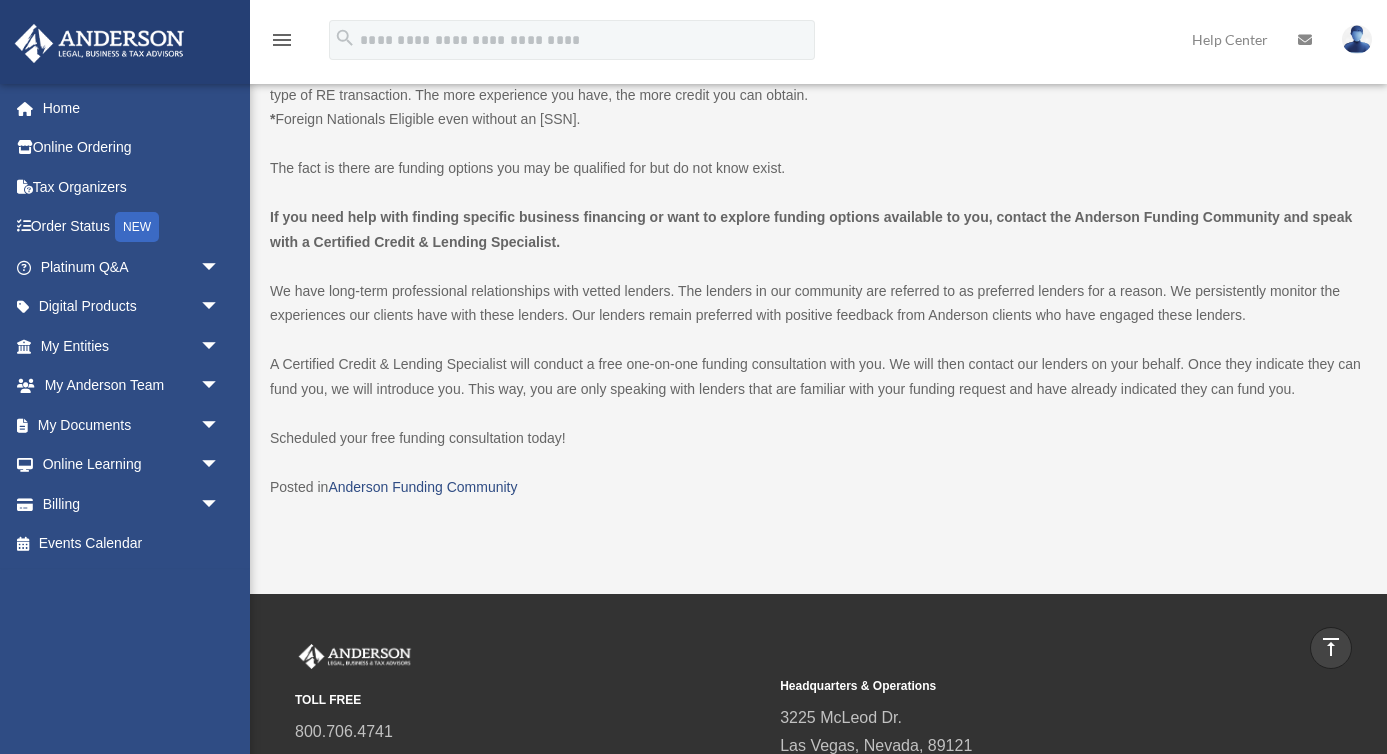 scroll, scrollTop: 1145, scrollLeft: 0, axis: vertical 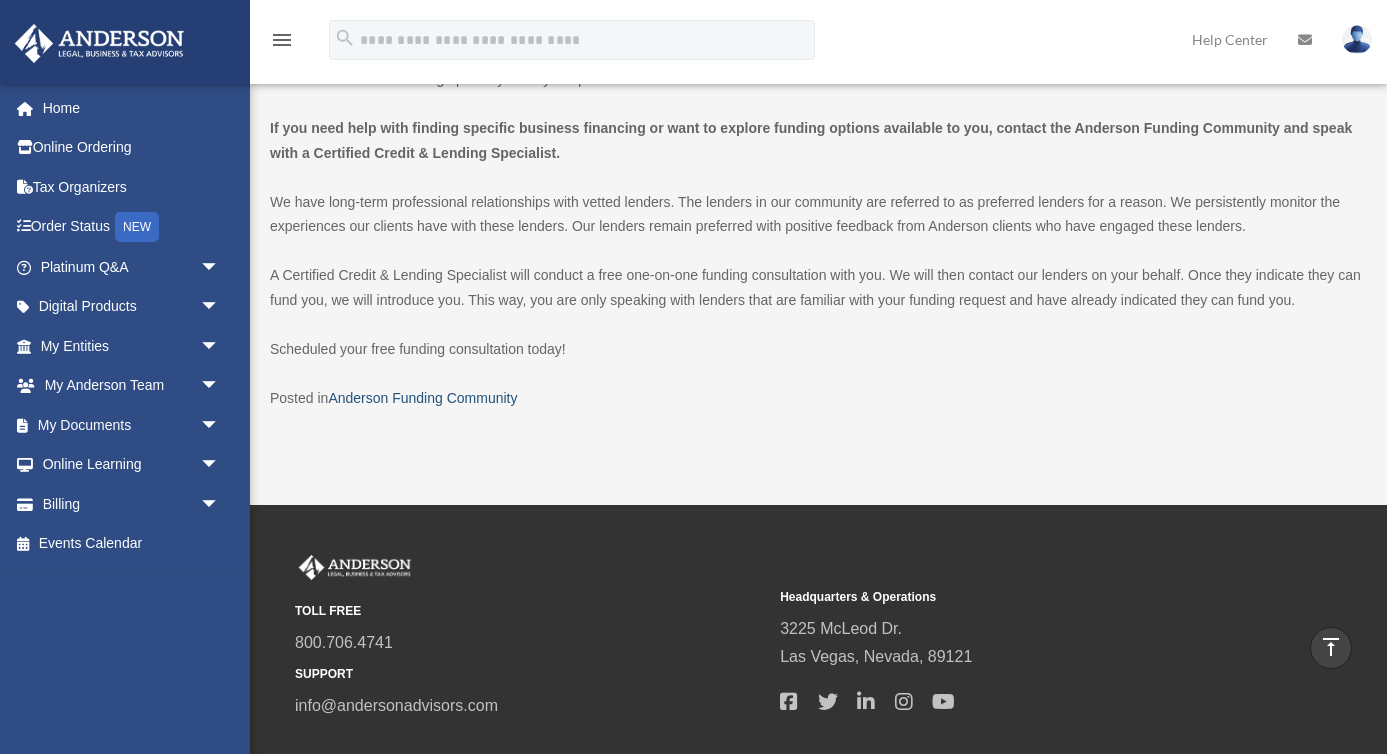 click on "Anderson Funding Community" at bounding box center [422, 398] 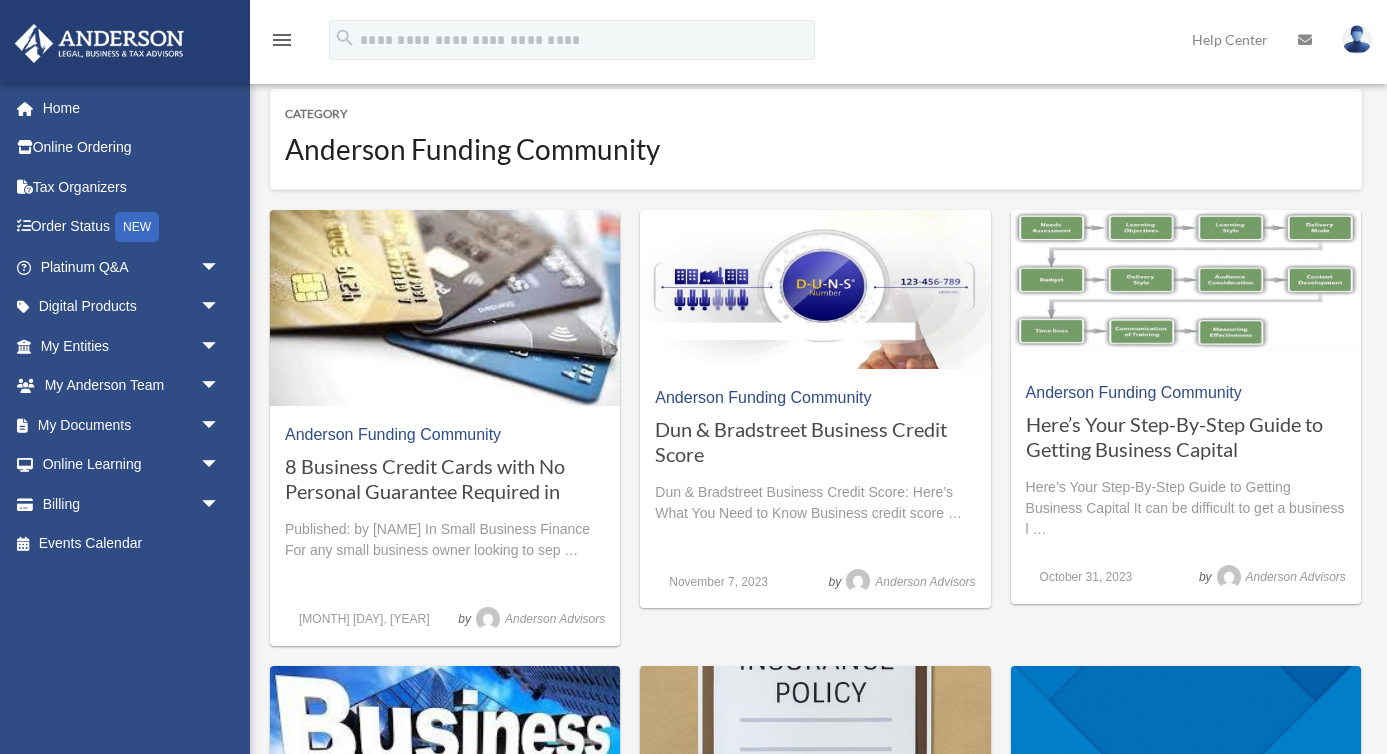 scroll, scrollTop: 0, scrollLeft: 0, axis: both 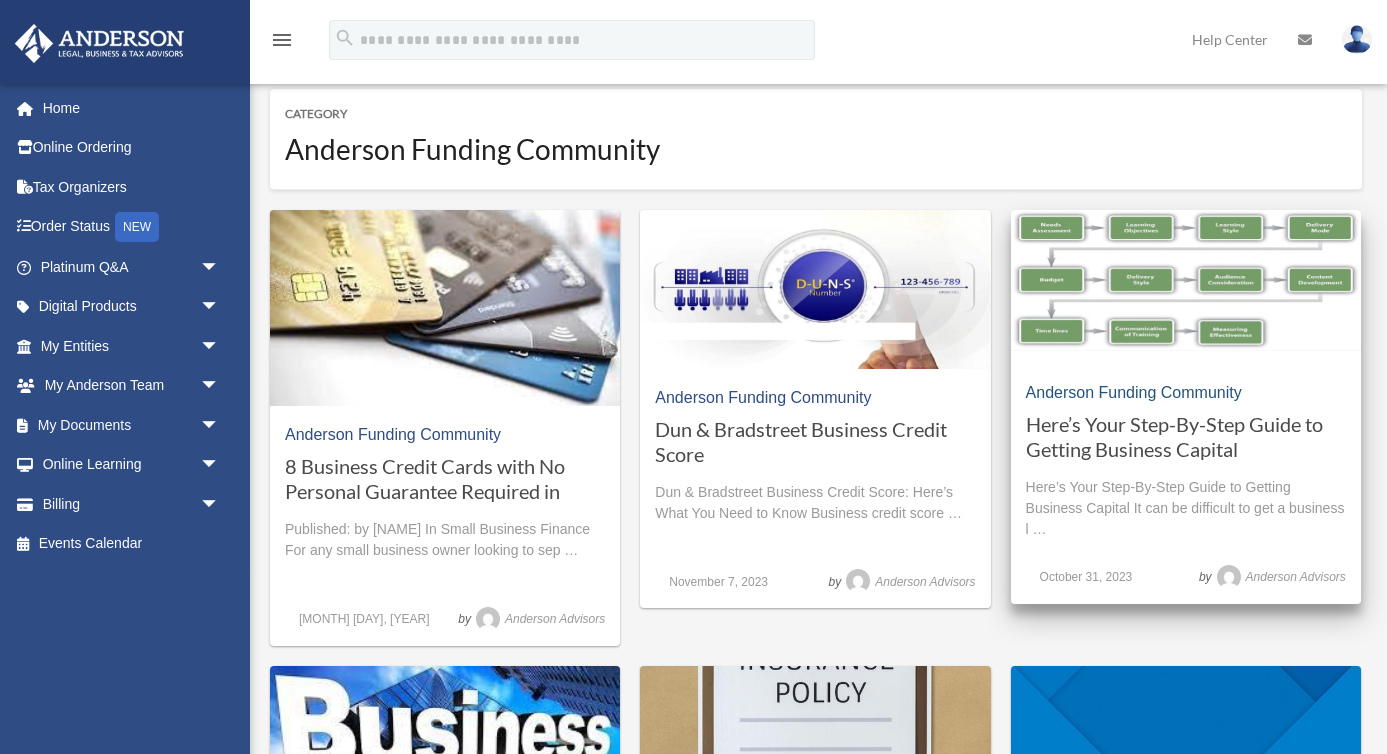 click on "Anderson Funding Community" at bounding box center [1134, 392] 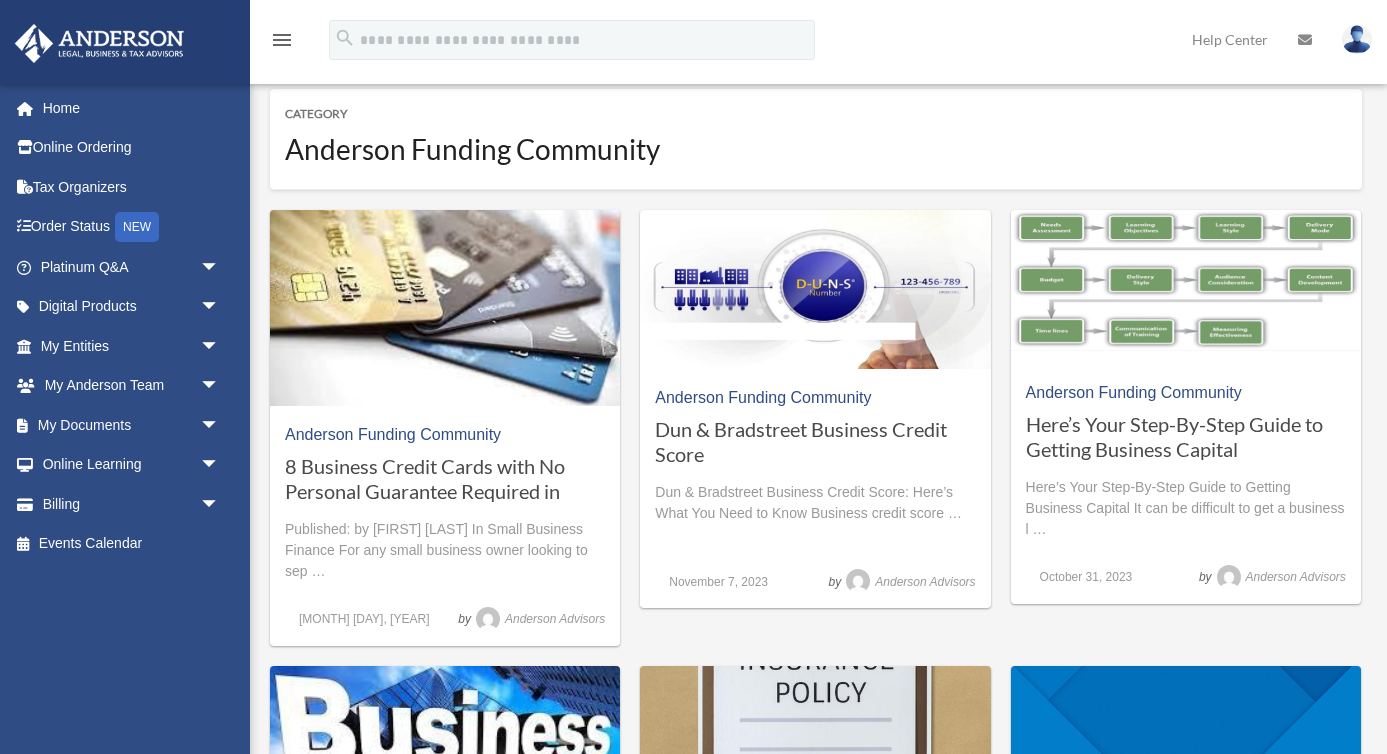 scroll, scrollTop: 0, scrollLeft: 0, axis: both 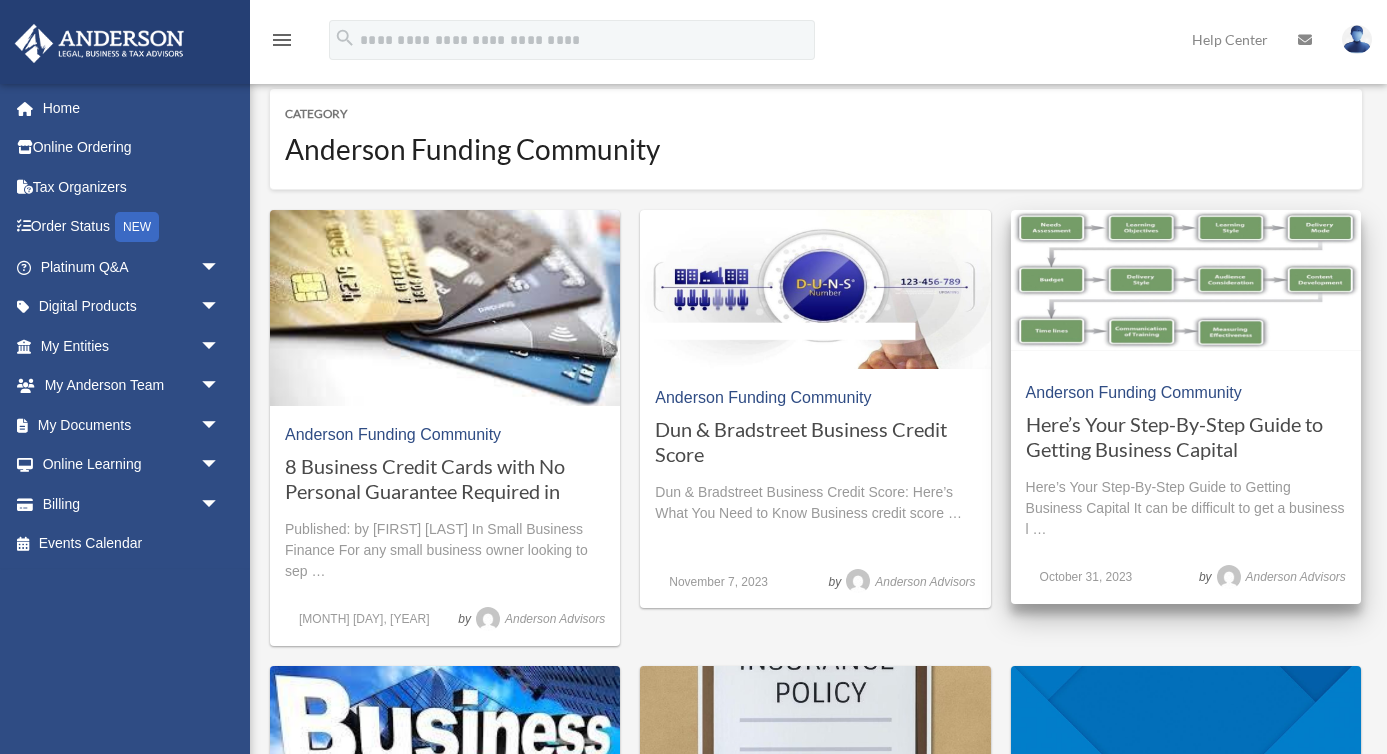 click at bounding box center [1186, 287] 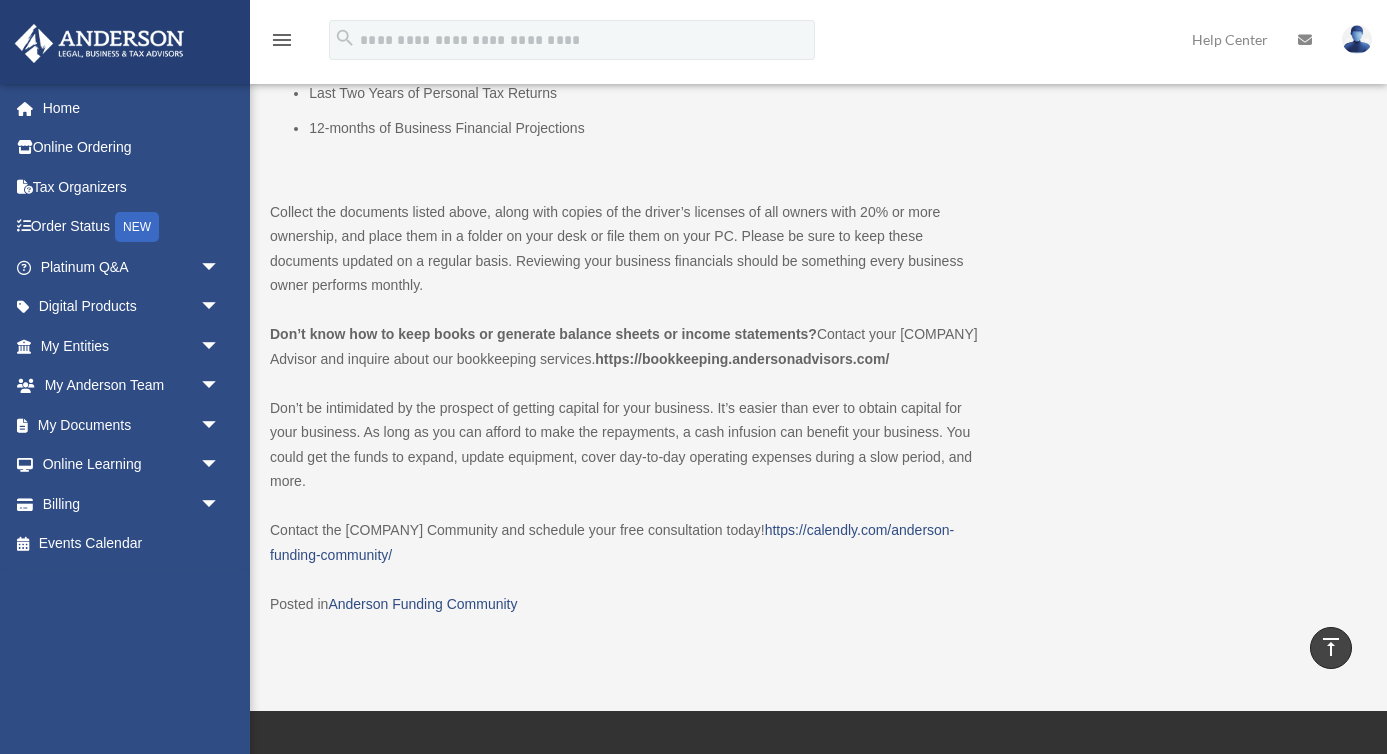 scroll, scrollTop: 2130, scrollLeft: 0, axis: vertical 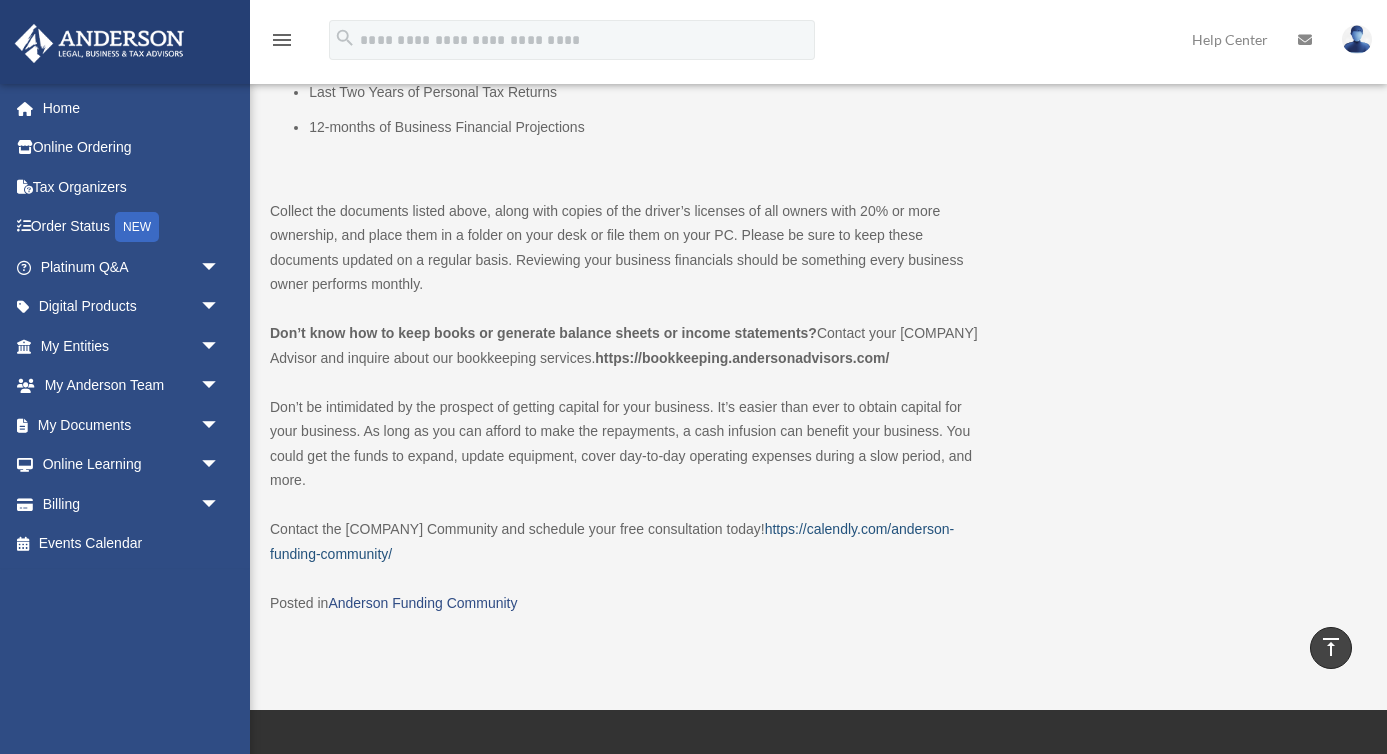 click on "https://calendly.com/anderson-funding-community/" at bounding box center [612, 541] 